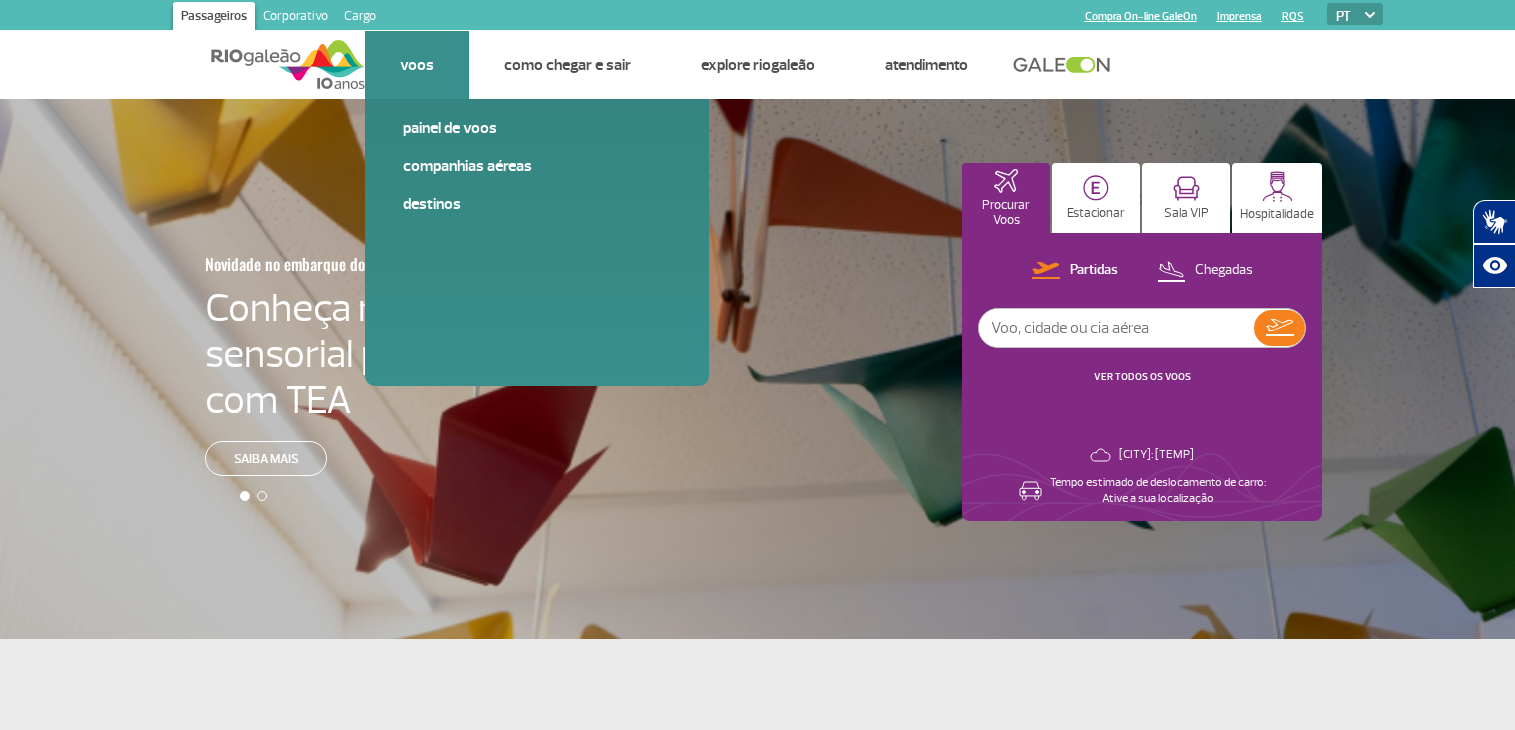 scroll, scrollTop: 0, scrollLeft: 0, axis: both 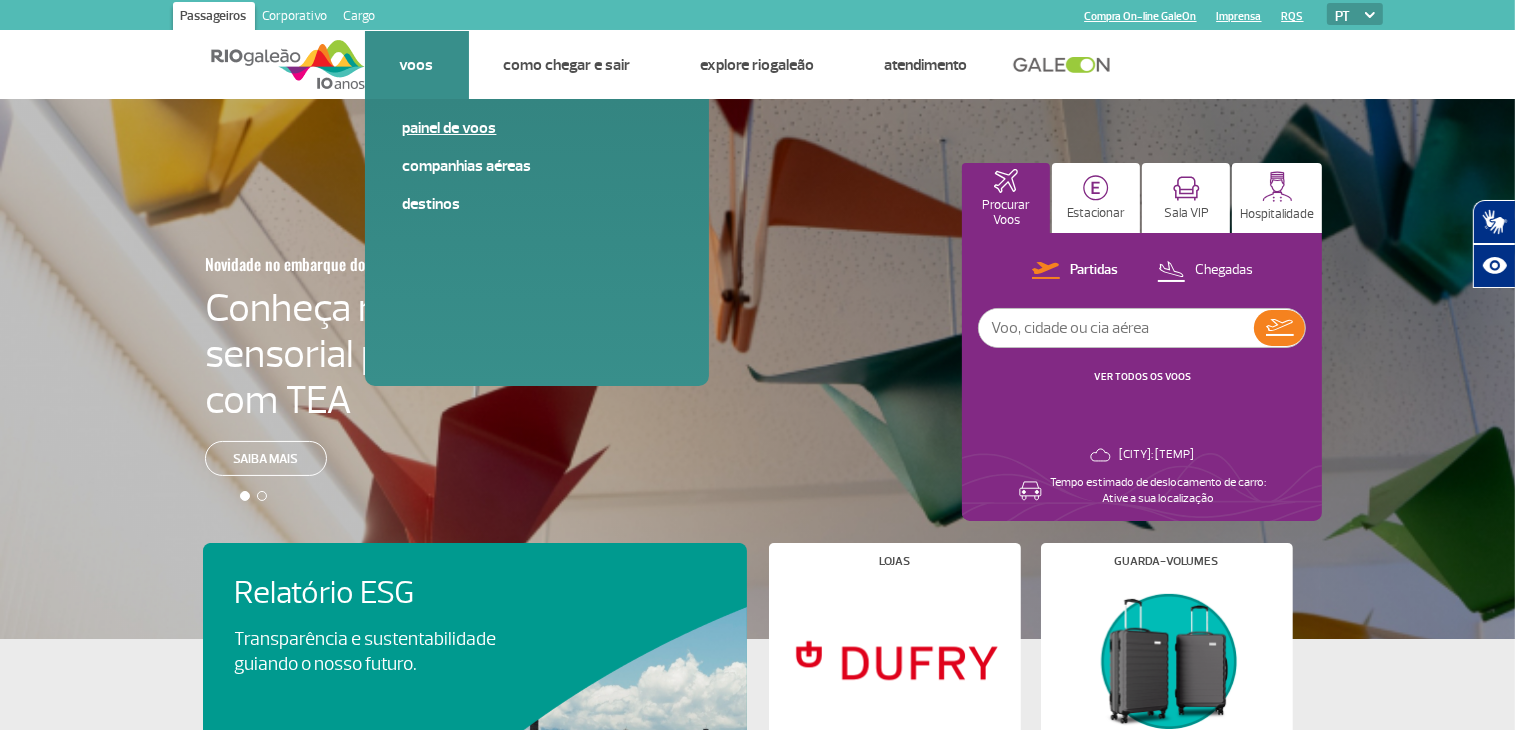 click on "Painel de voos" at bounding box center (537, 128) 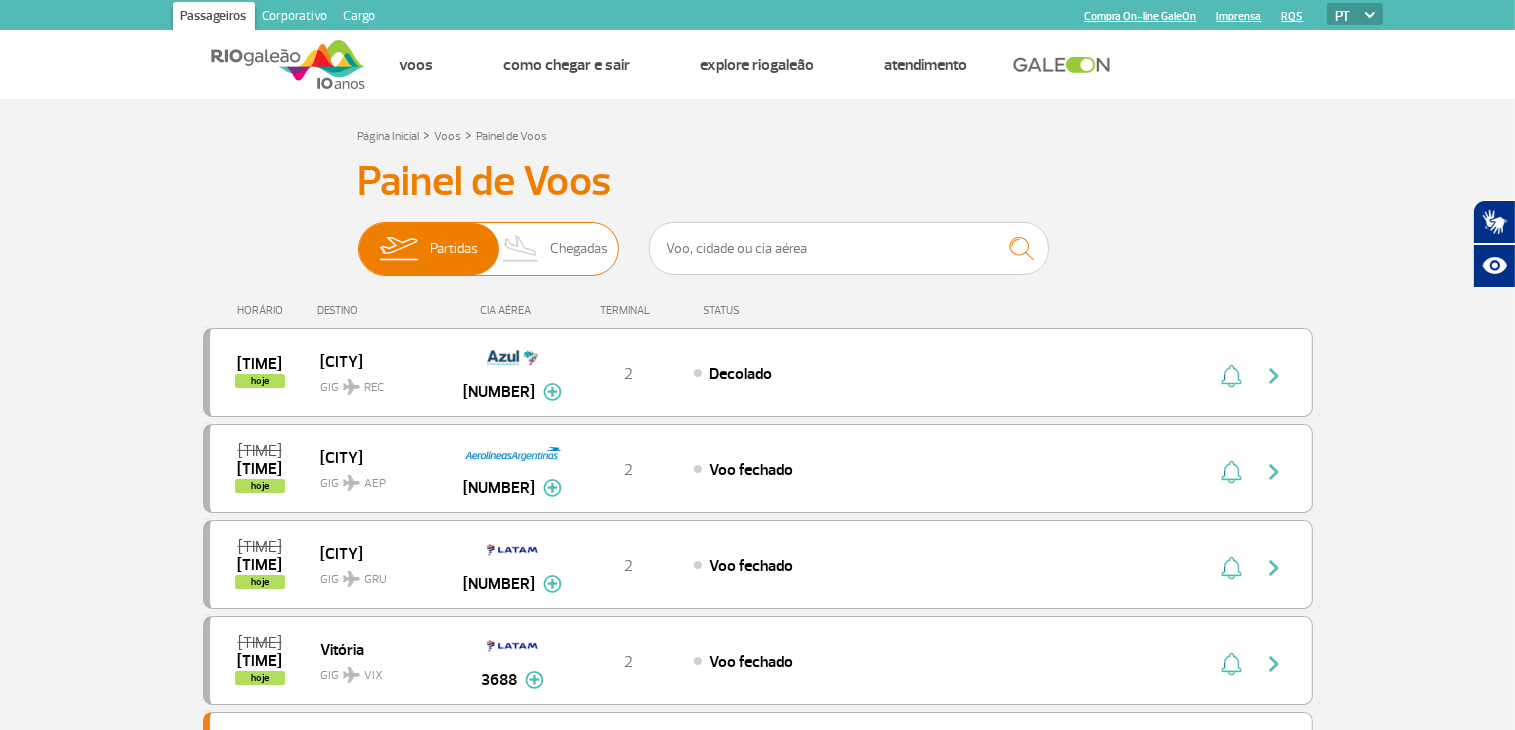 click on "Chegadas" at bounding box center [579, 249] 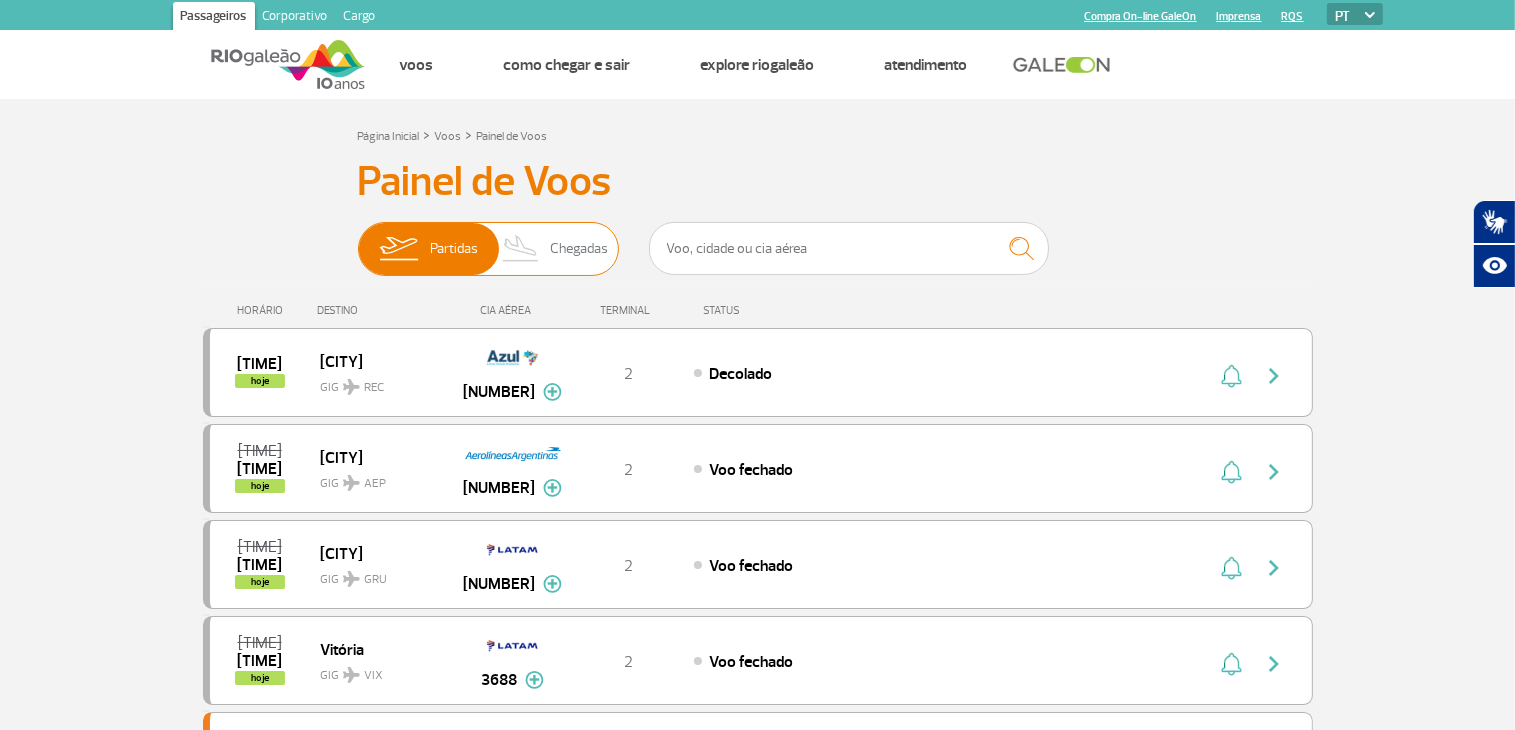 click on "Partidas   Chegadas" at bounding box center [358, 239] 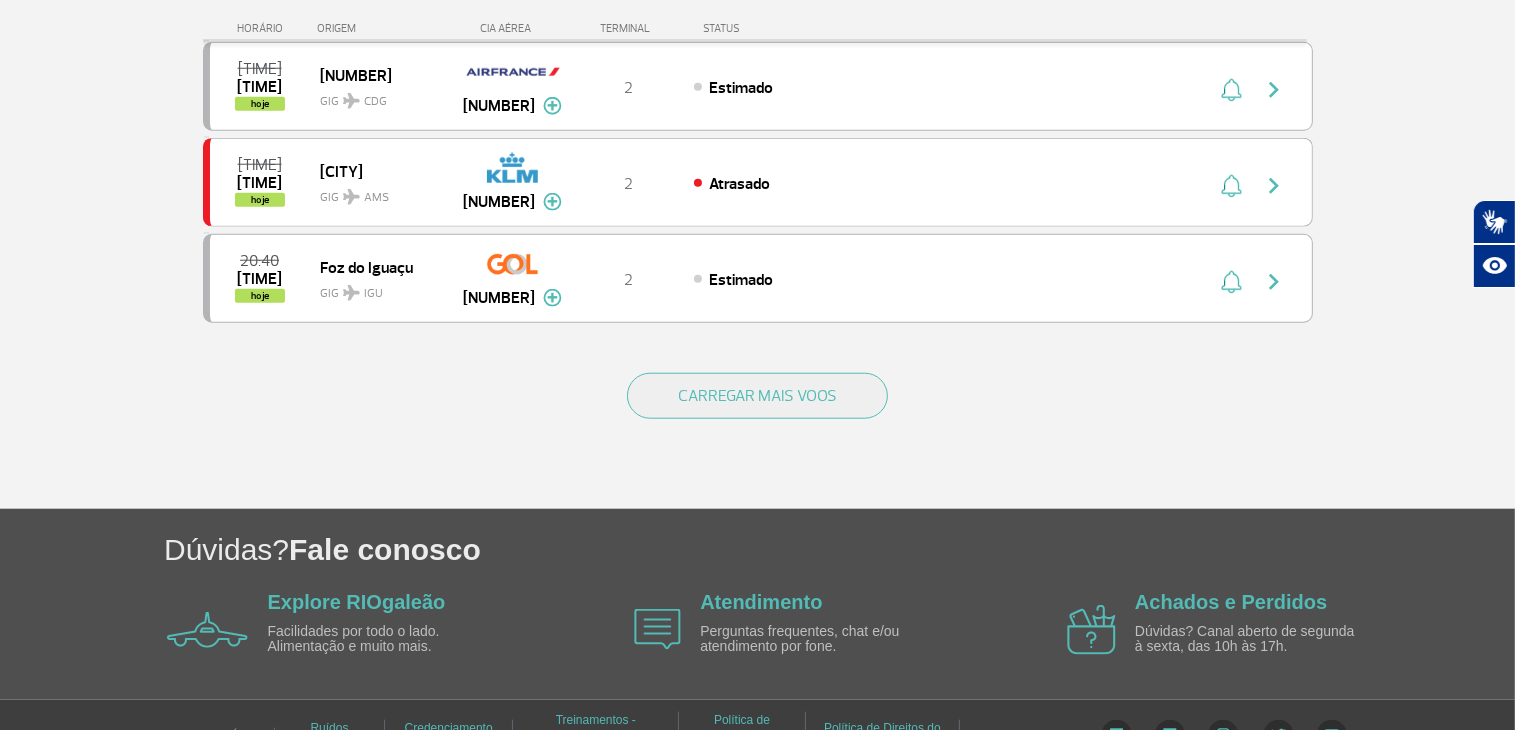 scroll, scrollTop: 1962, scrollLeft: 0, axis: vertical 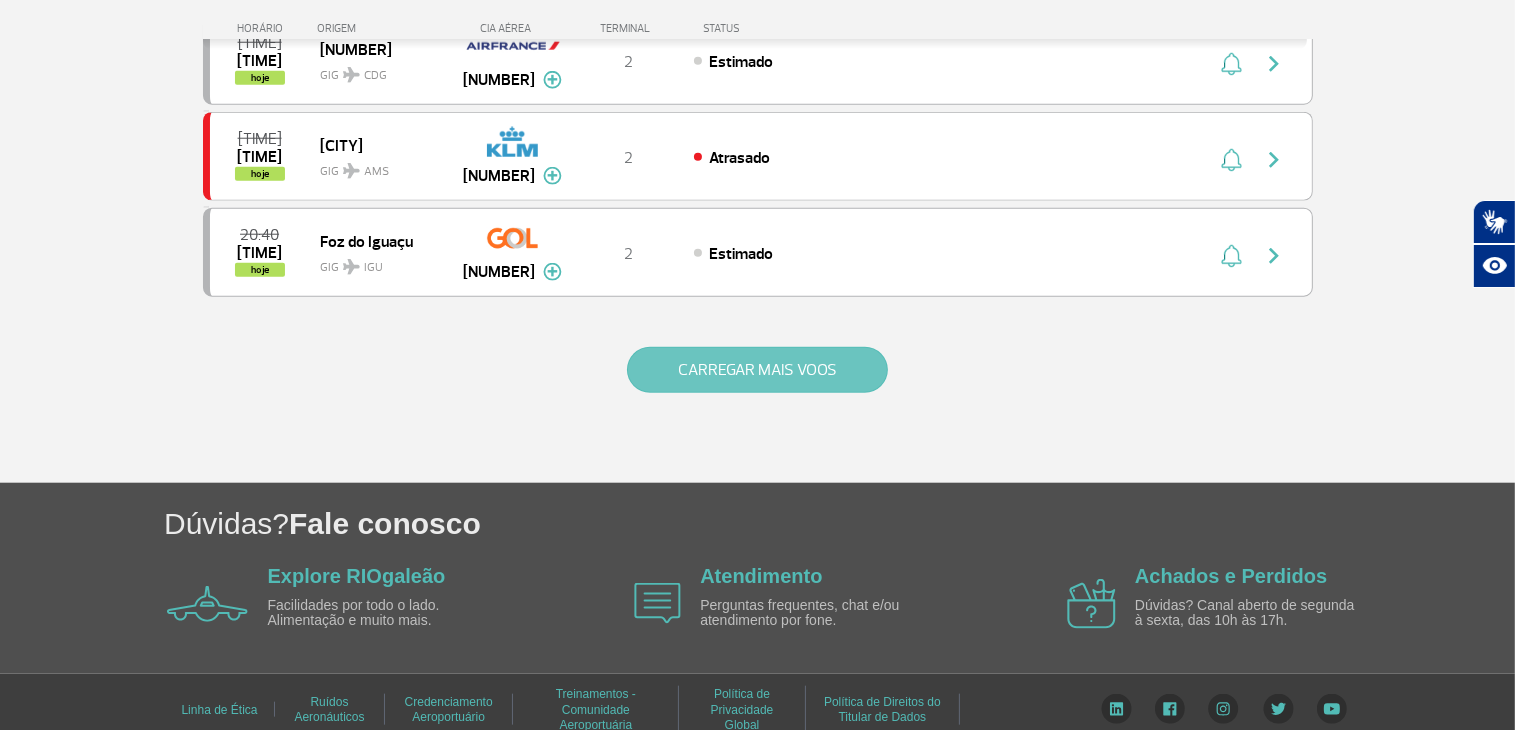 click on "CARREGAR MAIS VOOS" at bounding box center [757, 370] 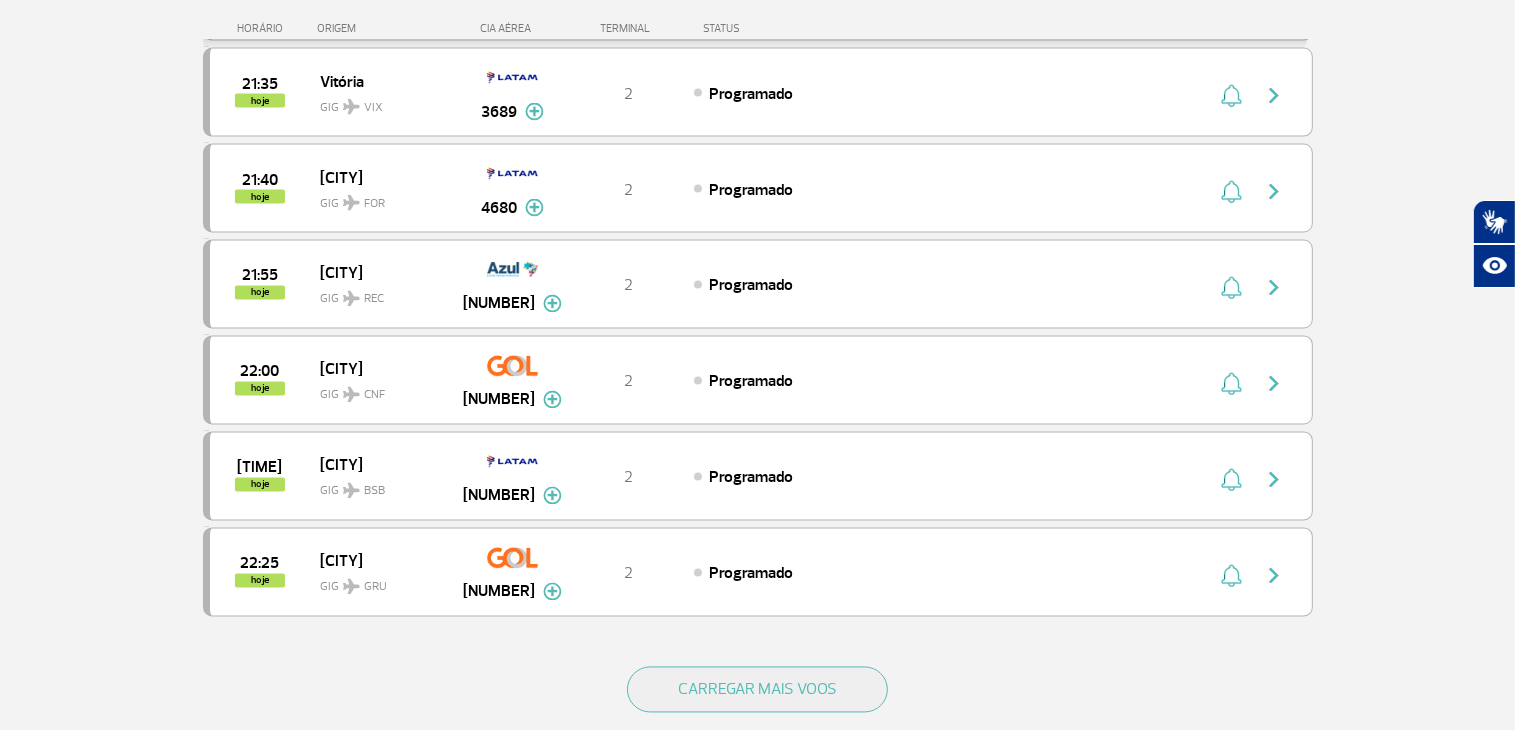 scroll, scrollTop: 3866, scrollLeft: 0, axis: vertical 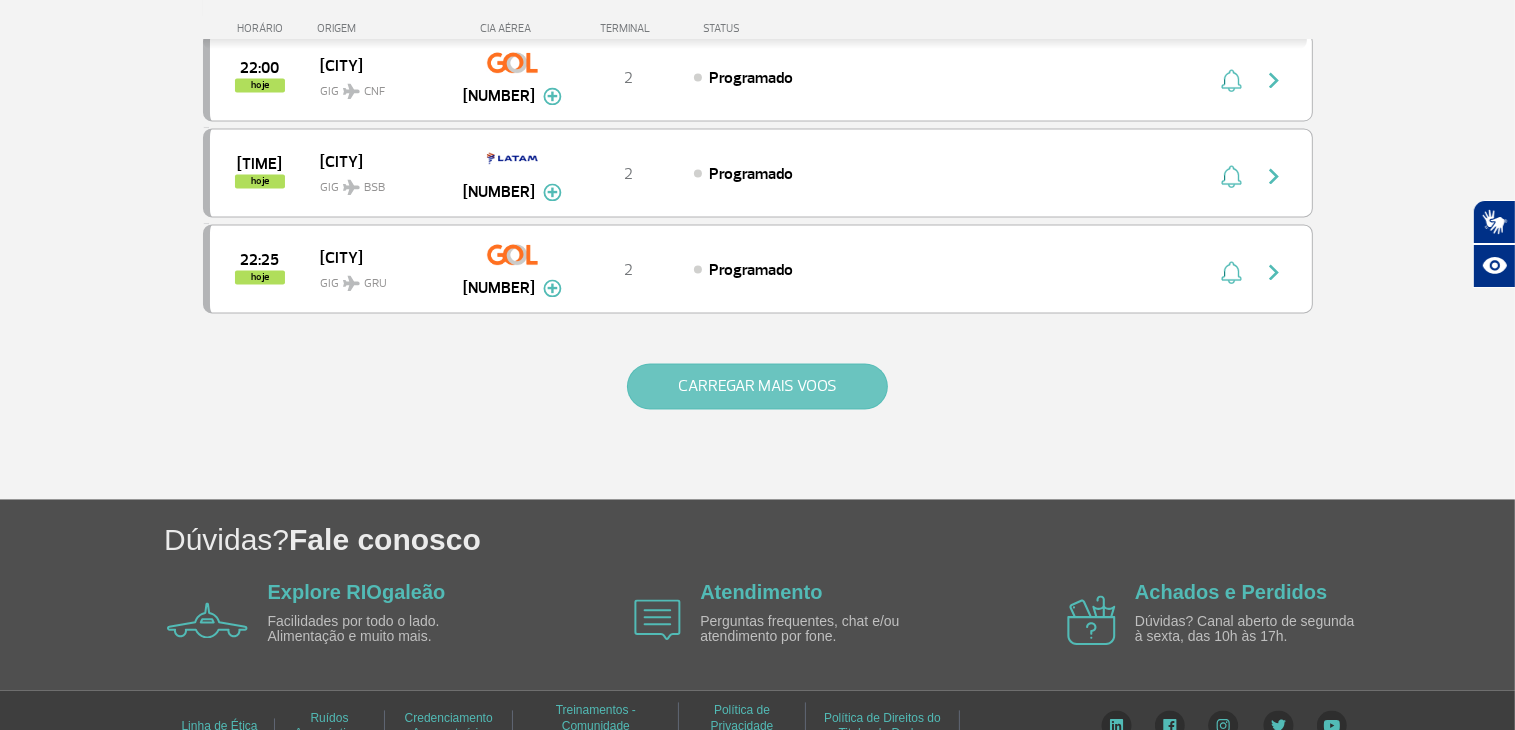 click on "CARREGAR MAIS VOOS" at bounding box center [757, 386] 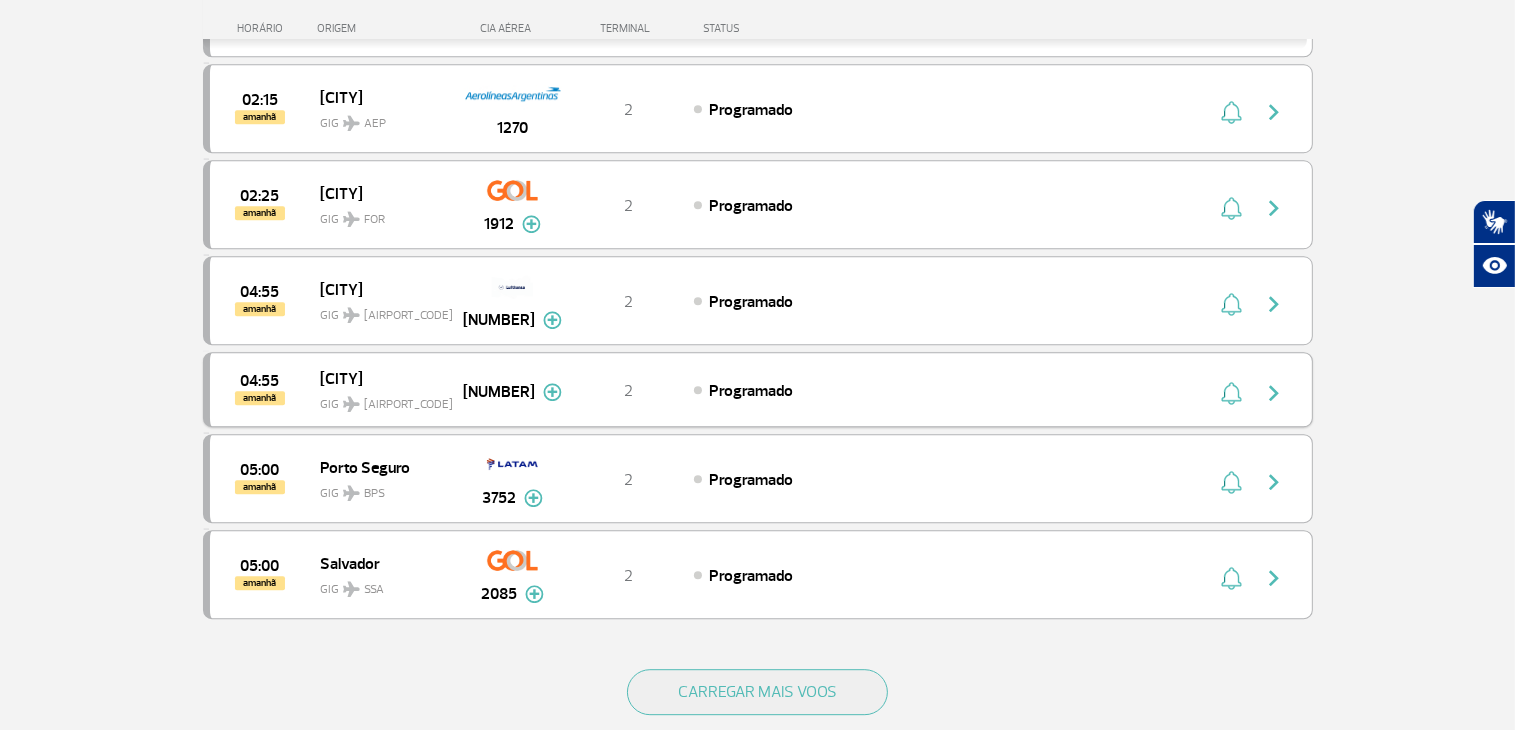 scroll, scrollTop: 5756, scrollLeft: 0, axis: vertical 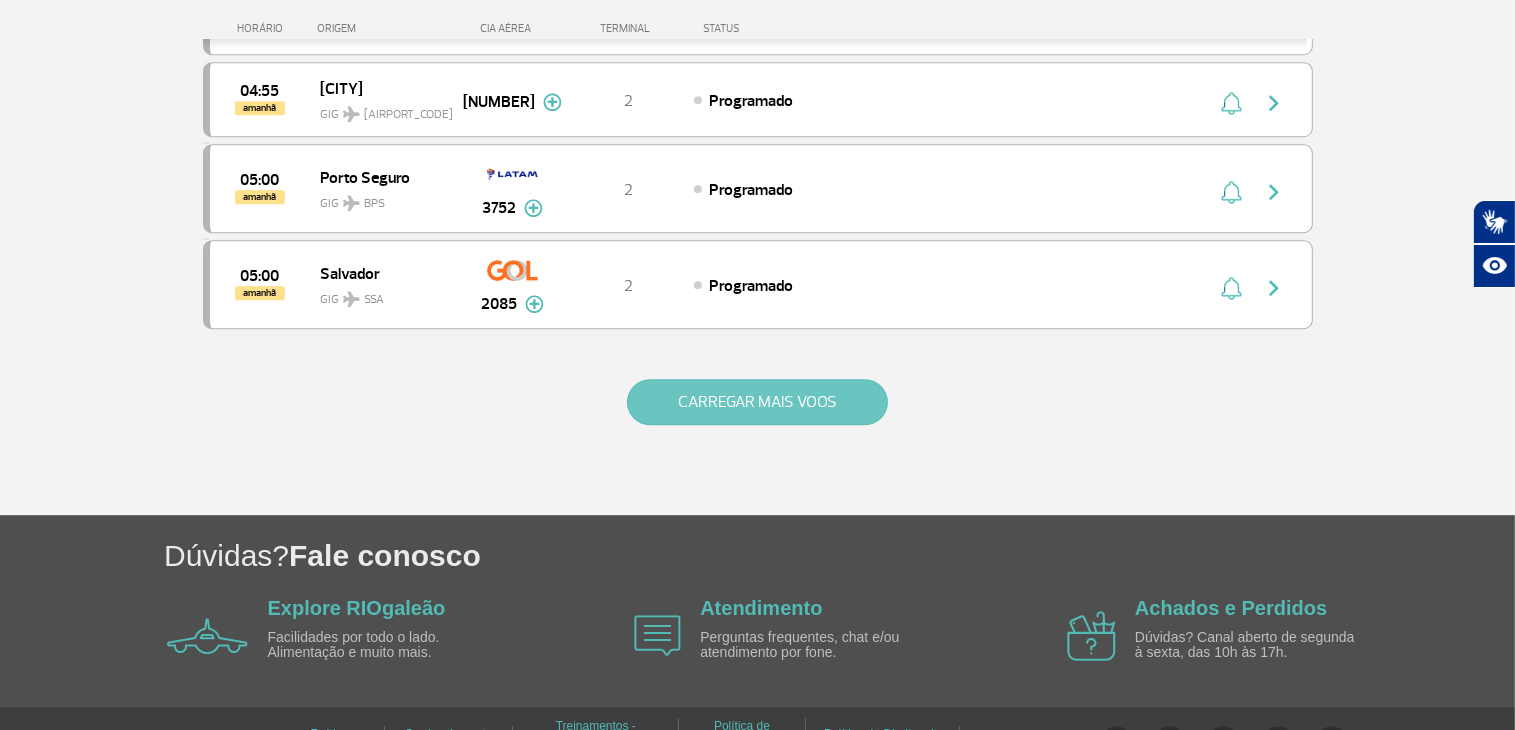 click on "CARREGAR MAIS VOOS" at bounding box center (757, 402) 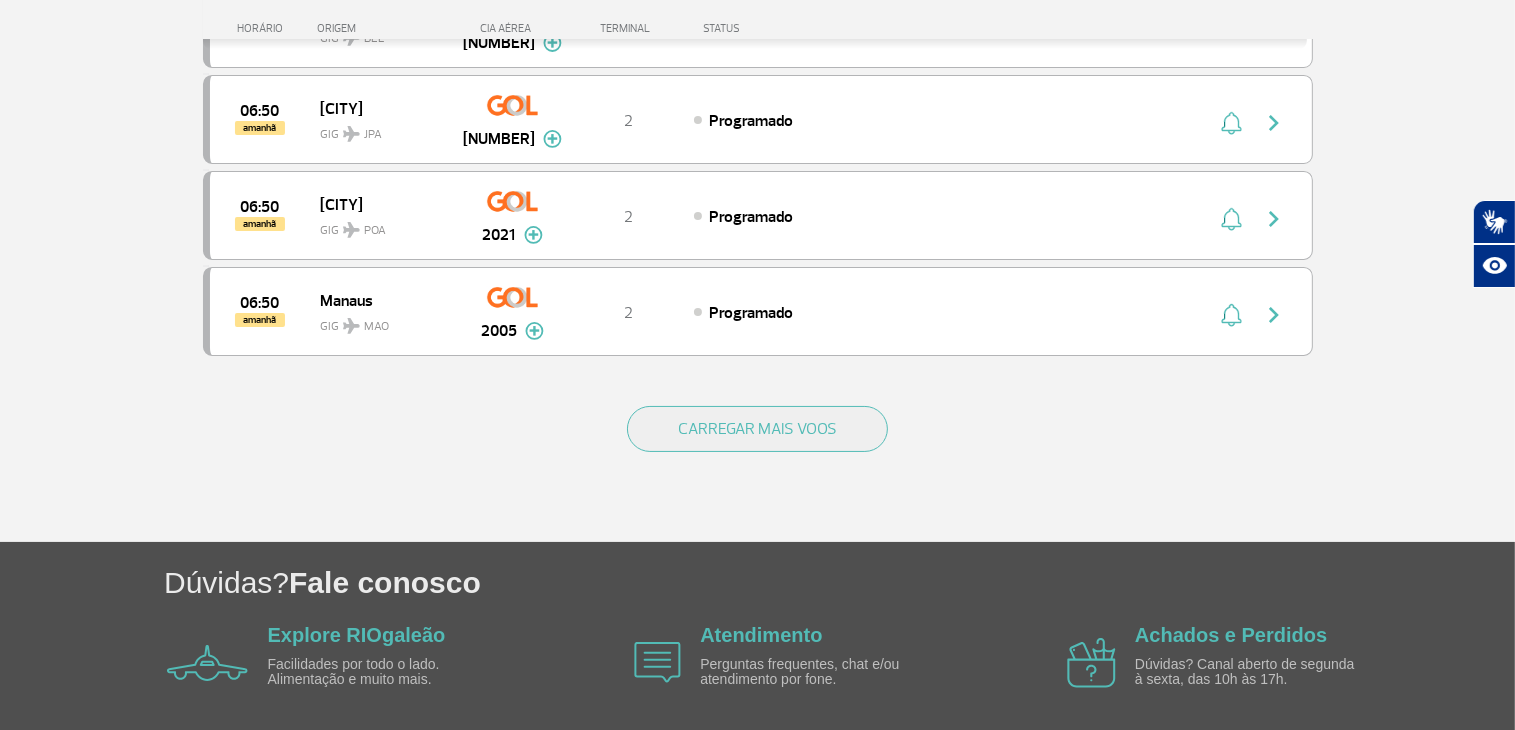 scroll, scrollTop: 7660, scrollLeft: 0, axis: vertical 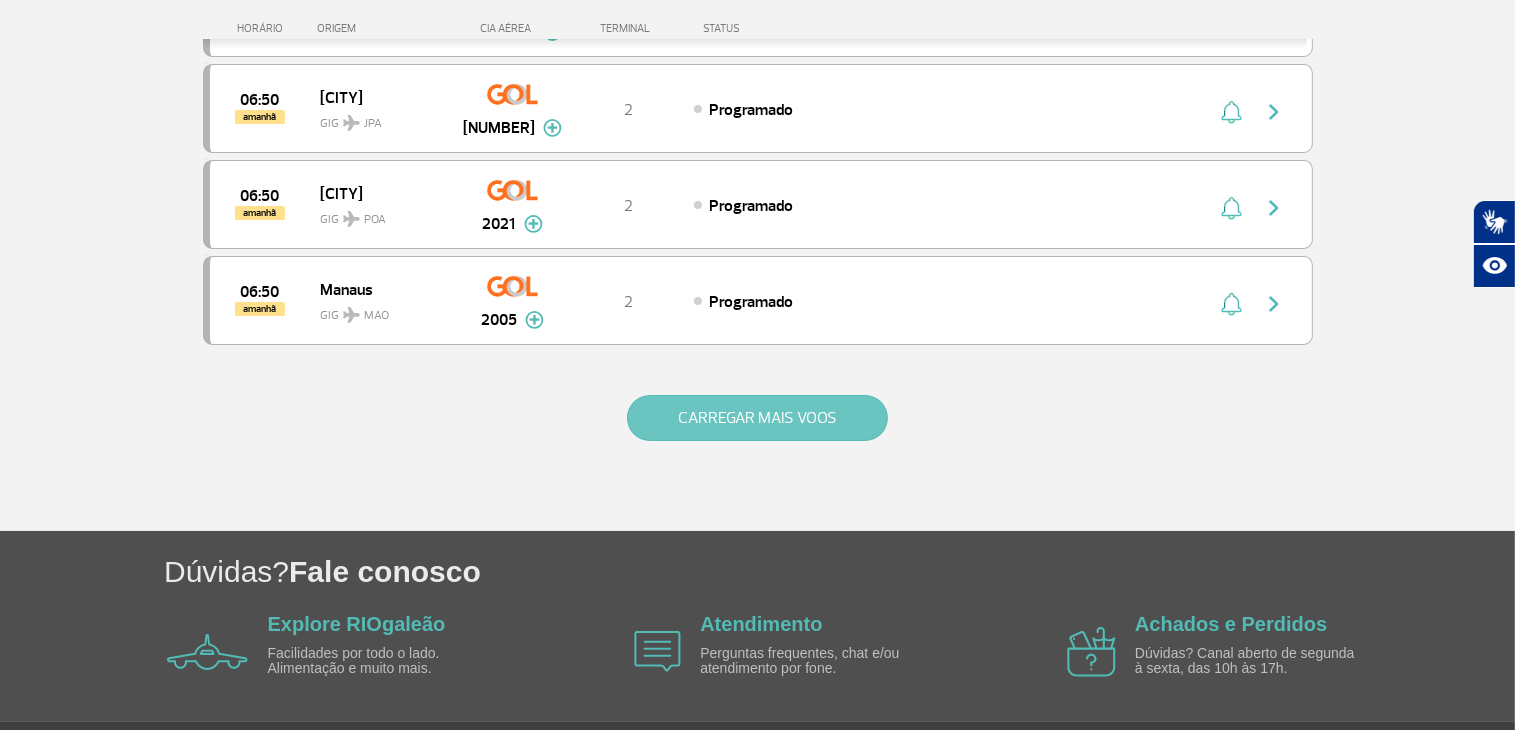 click on "CARREGAR MAIS VOOS" at bounding box center (757, 418) 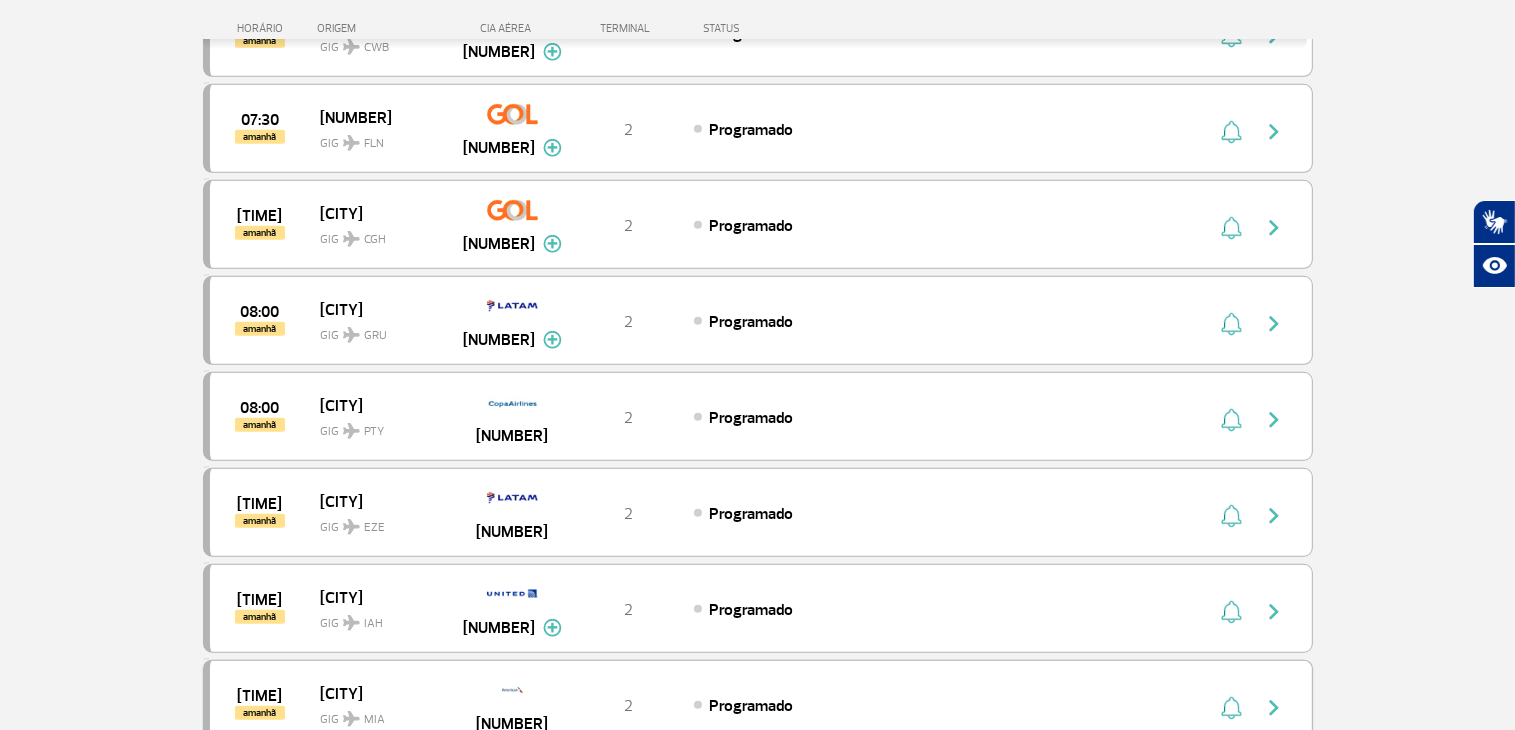 scroll, scrollTop: 9360, scrollLeft: 0, axis: vertical 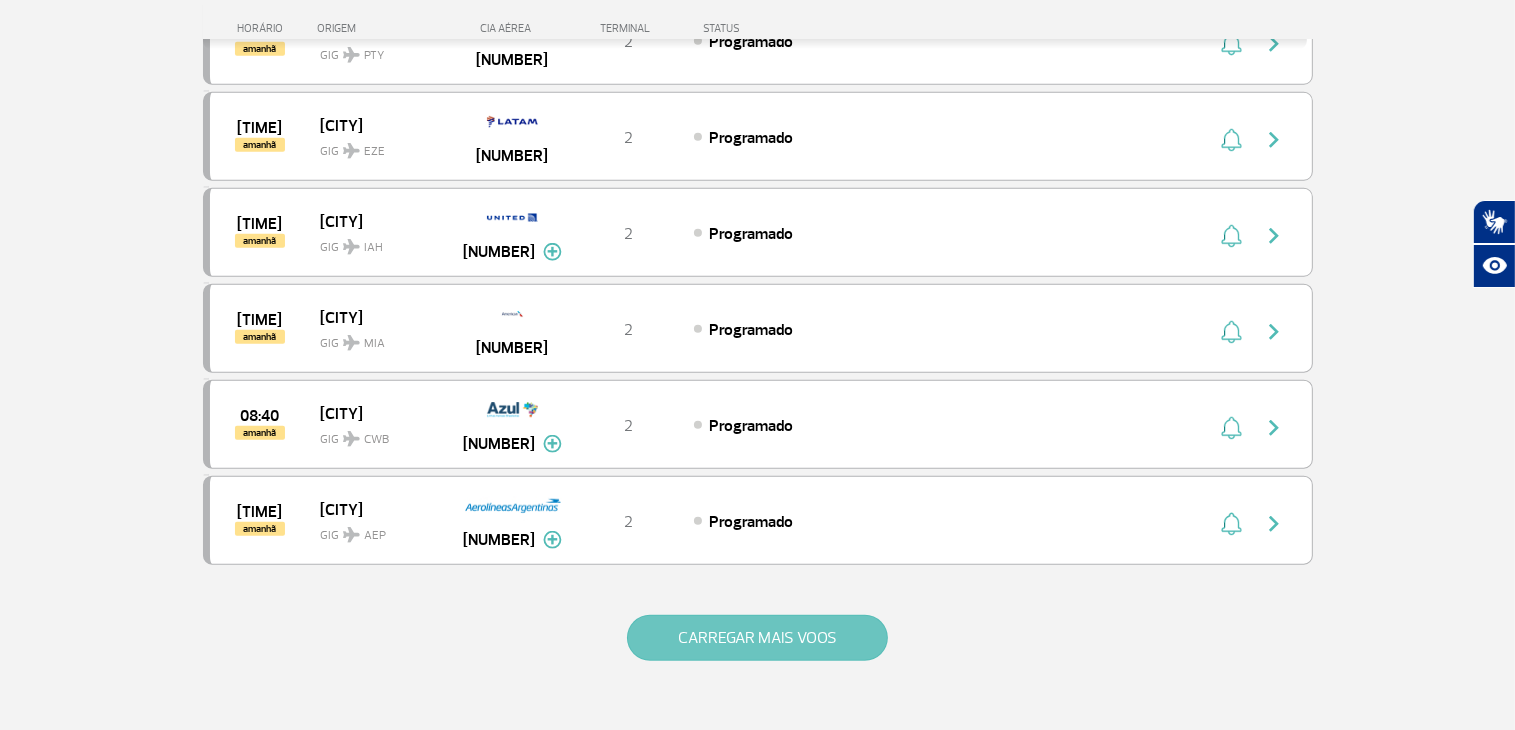 click on "CARREGAR MAIS VOOS" at bounding box center (757, 638) 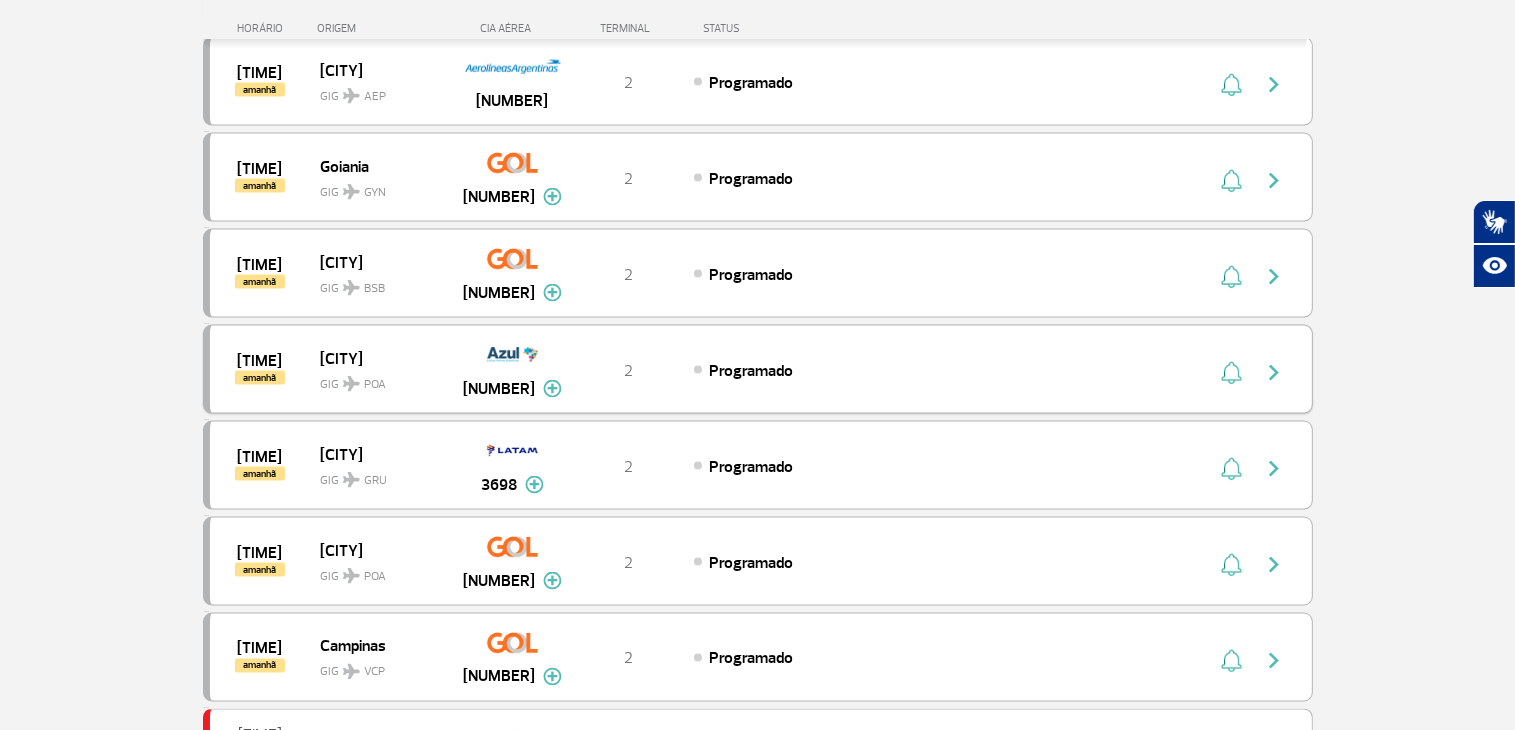 scroll, scrollTop: 10760, scrollLeft: 0, axis: vertical 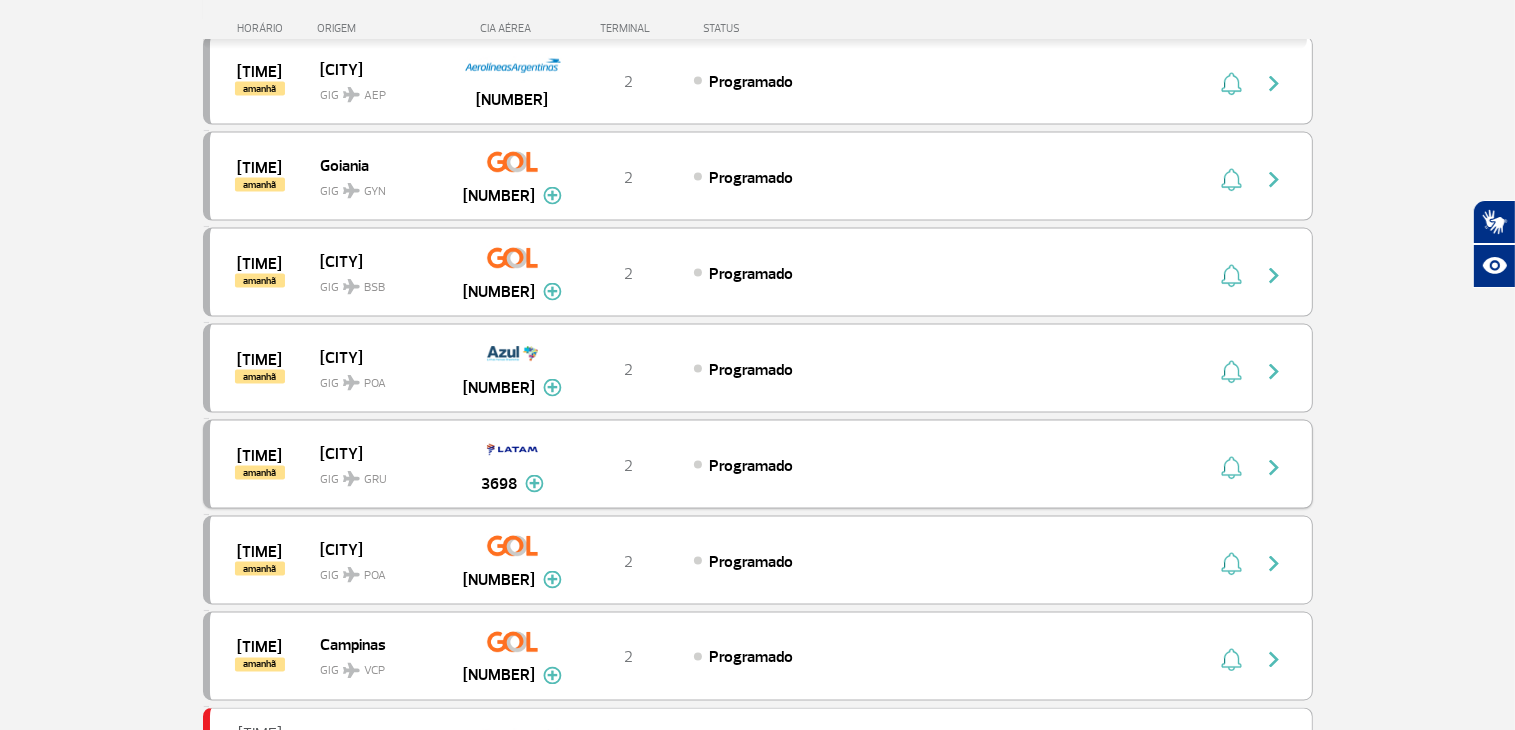 click on "[TIME] amanhã [CITY] [AIRPORT_CODE] [AIRPORT_CODE] [NUMBER] Programado Parcerias: [BRAND] [NUMBER] [BRAND] [NUMBER] [BRAND] [NUMBER] [BRAND] [NUMBER]" at bounding box center [758, 464] 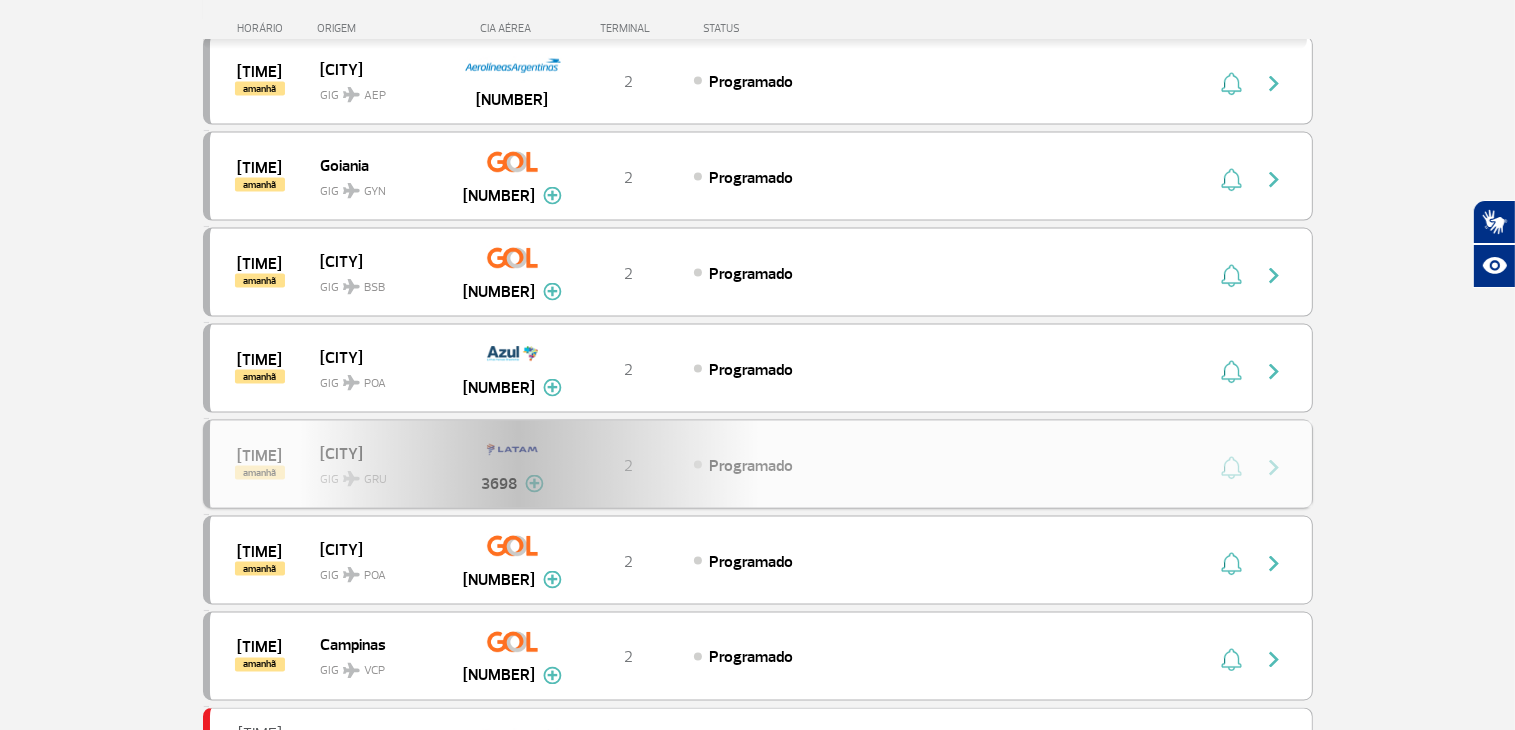 scroll, scrollTop: 0, scrollLeft: 0, axis: both 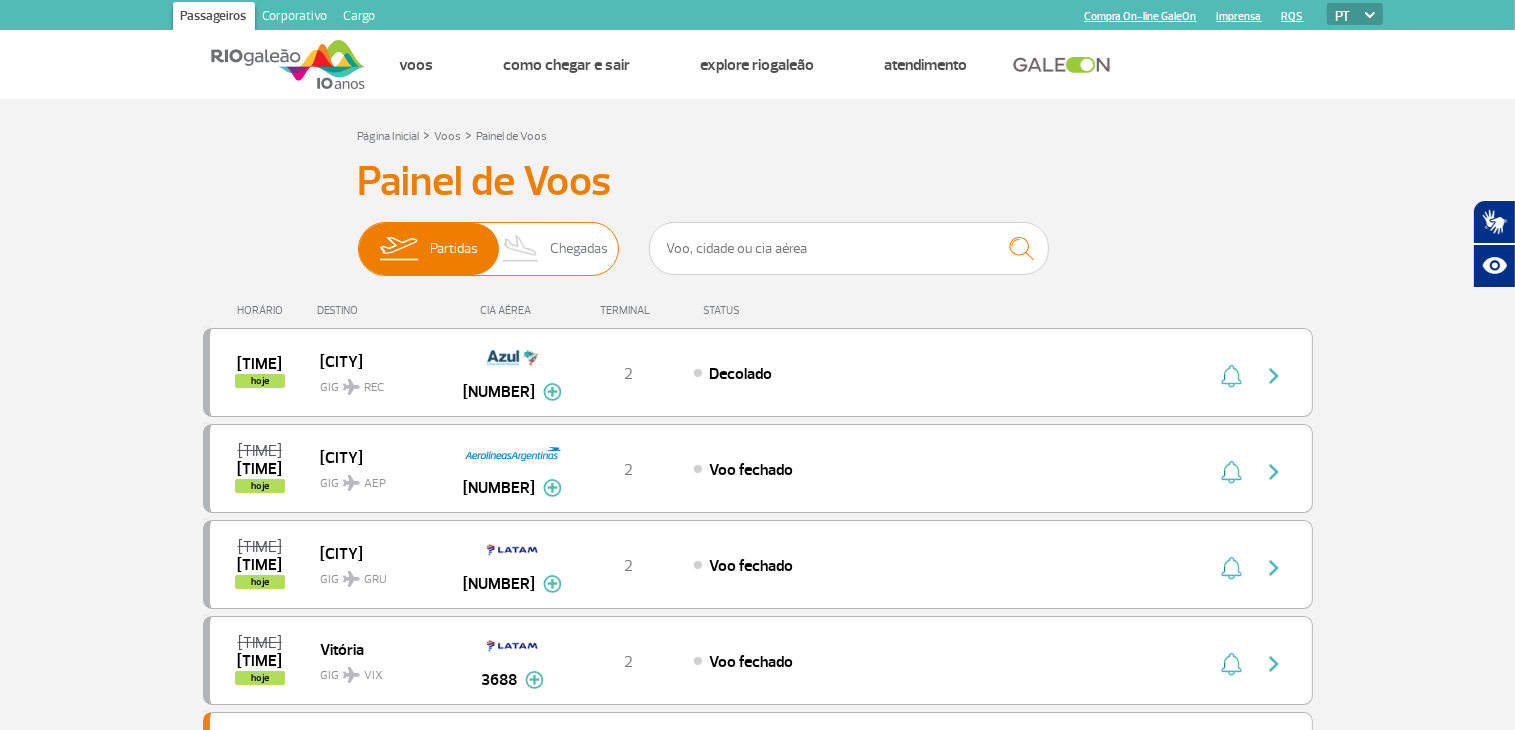 click on "Chegadas" at bounding box center [579, 249] 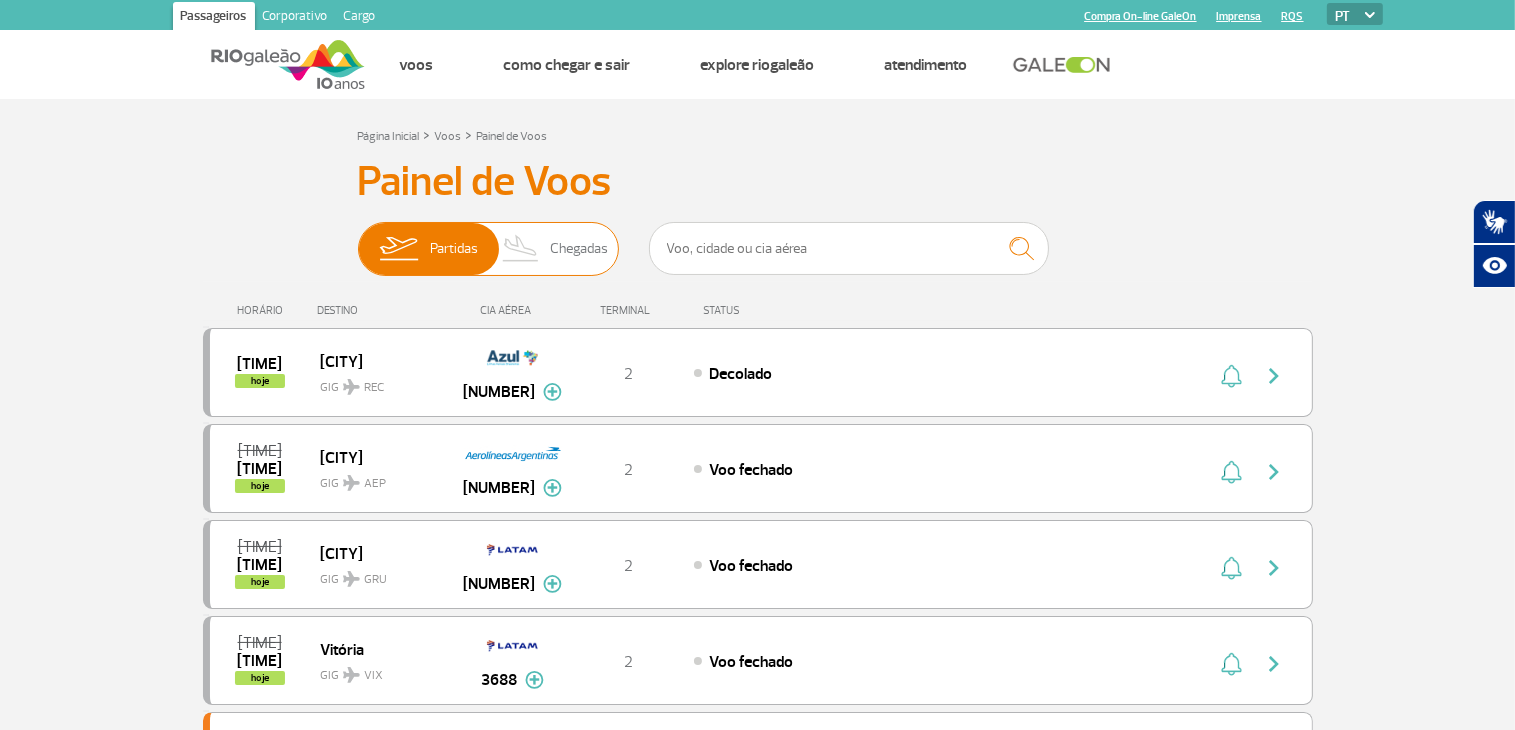 click on "Partidas   Chegadas" at bounding box center (358, 239) 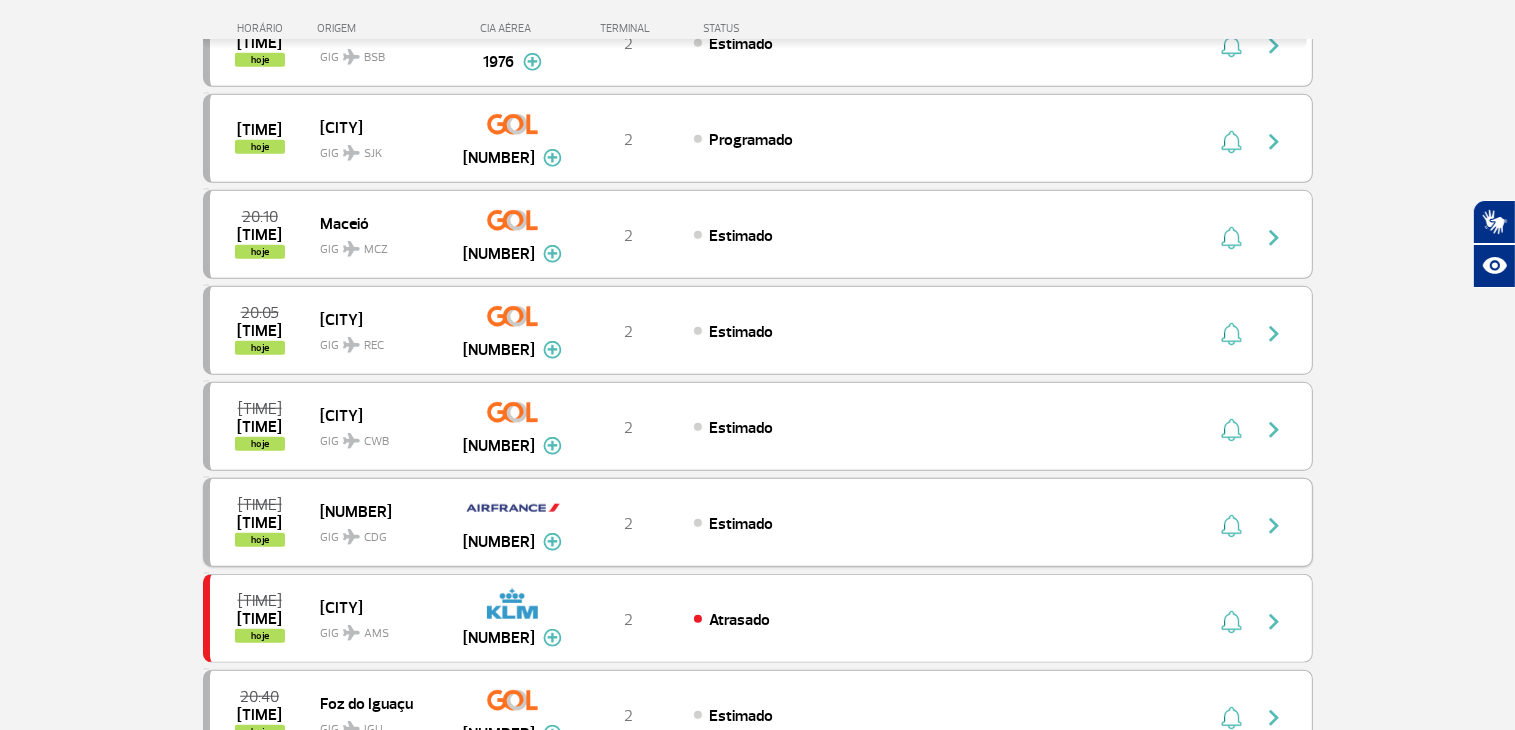 scroll, scrollTop: 1962, scrollLeft: 0, axis: vertical 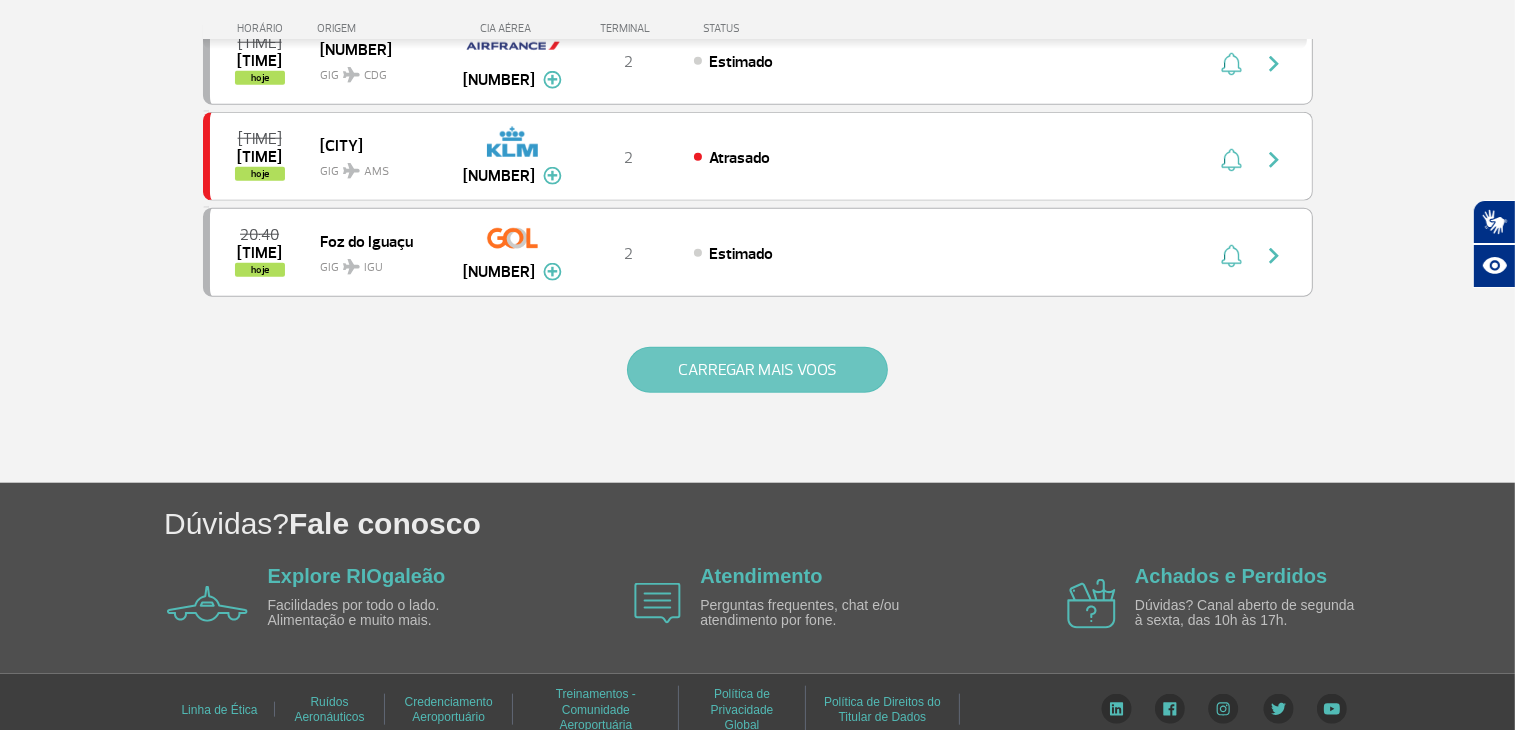 click on "CARREGAR MAIS VOOS" at bounding box center [757, 370] 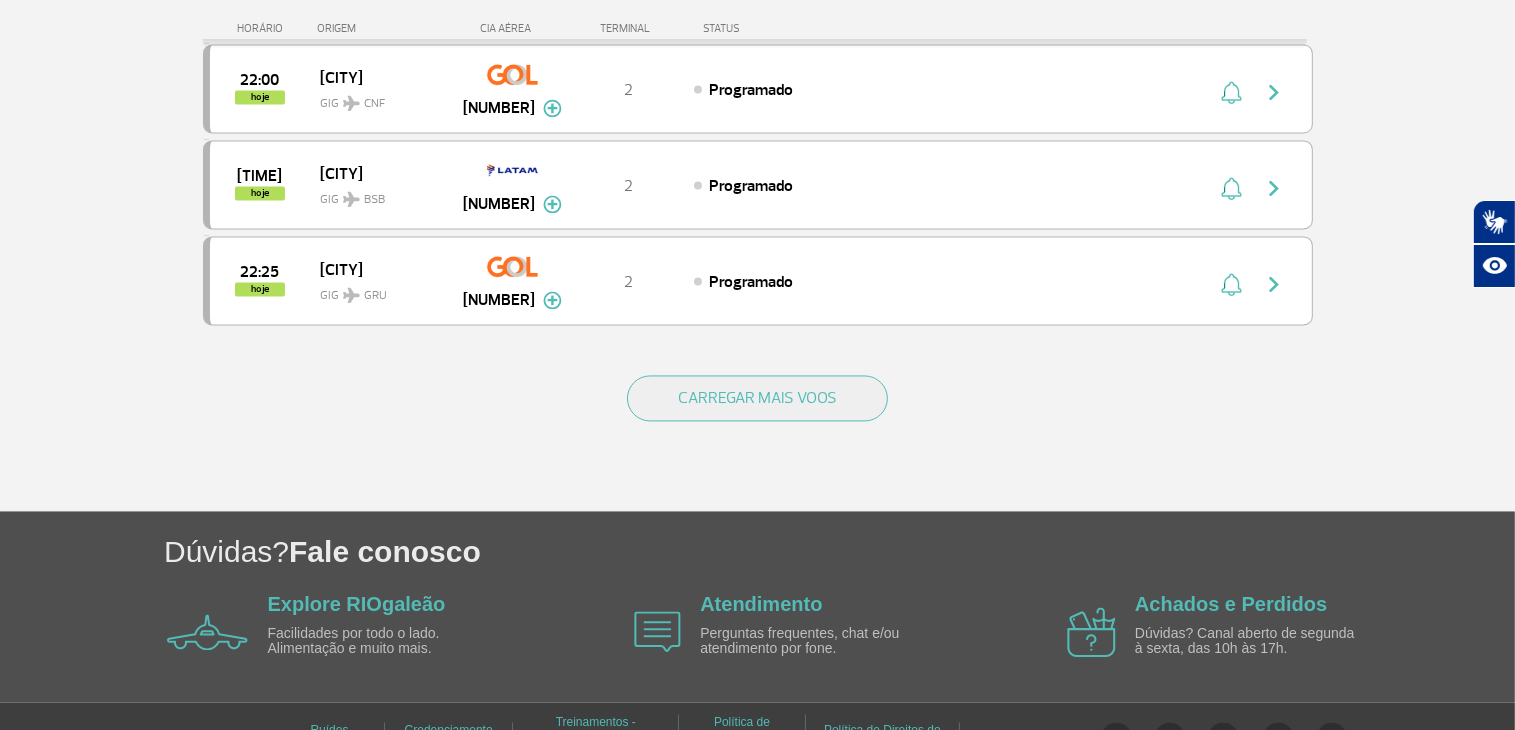 scroll, scrollTop: 3866, scrollLeft: 0, axis: vertical 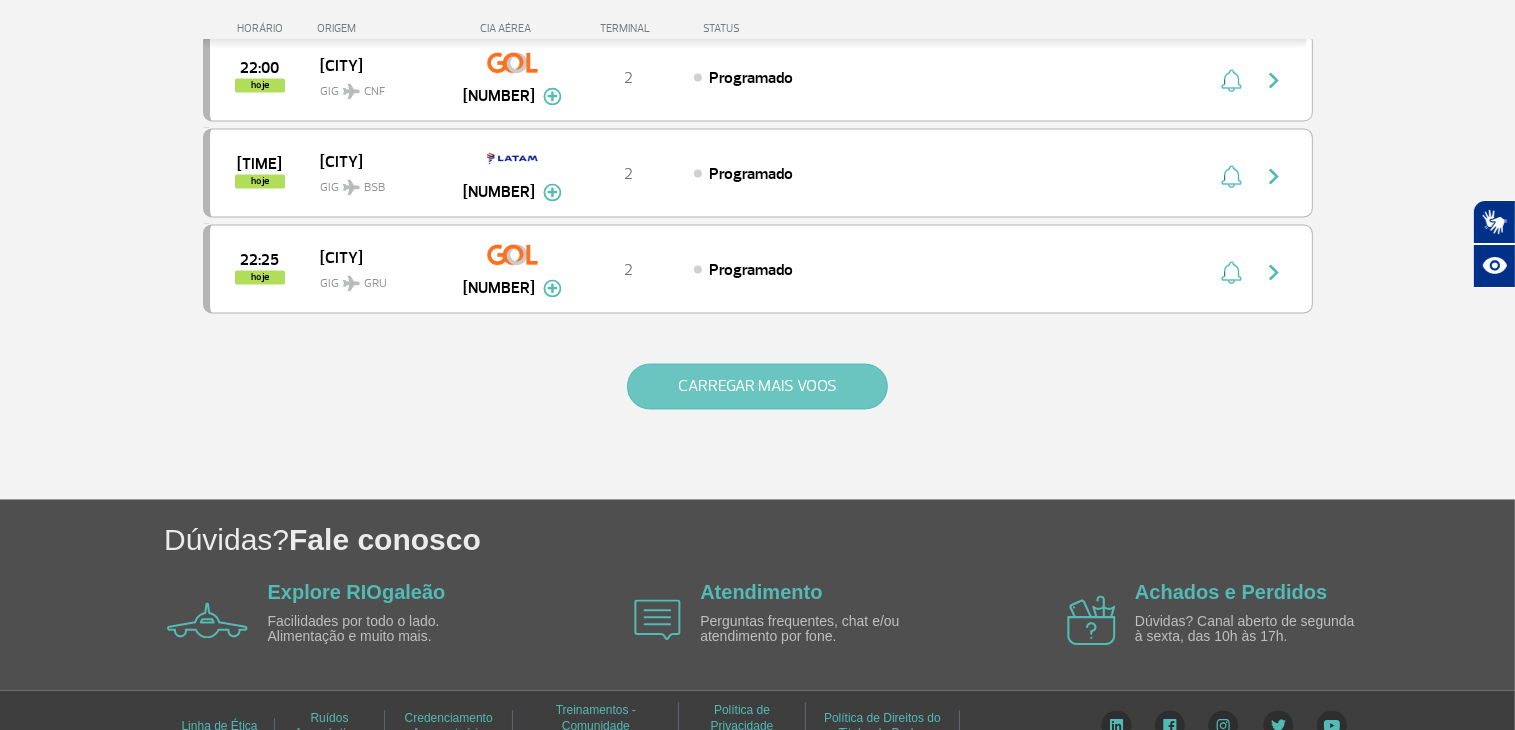 click on "CARREGAR MAIS VOOS" at bounding box center (757, 386) 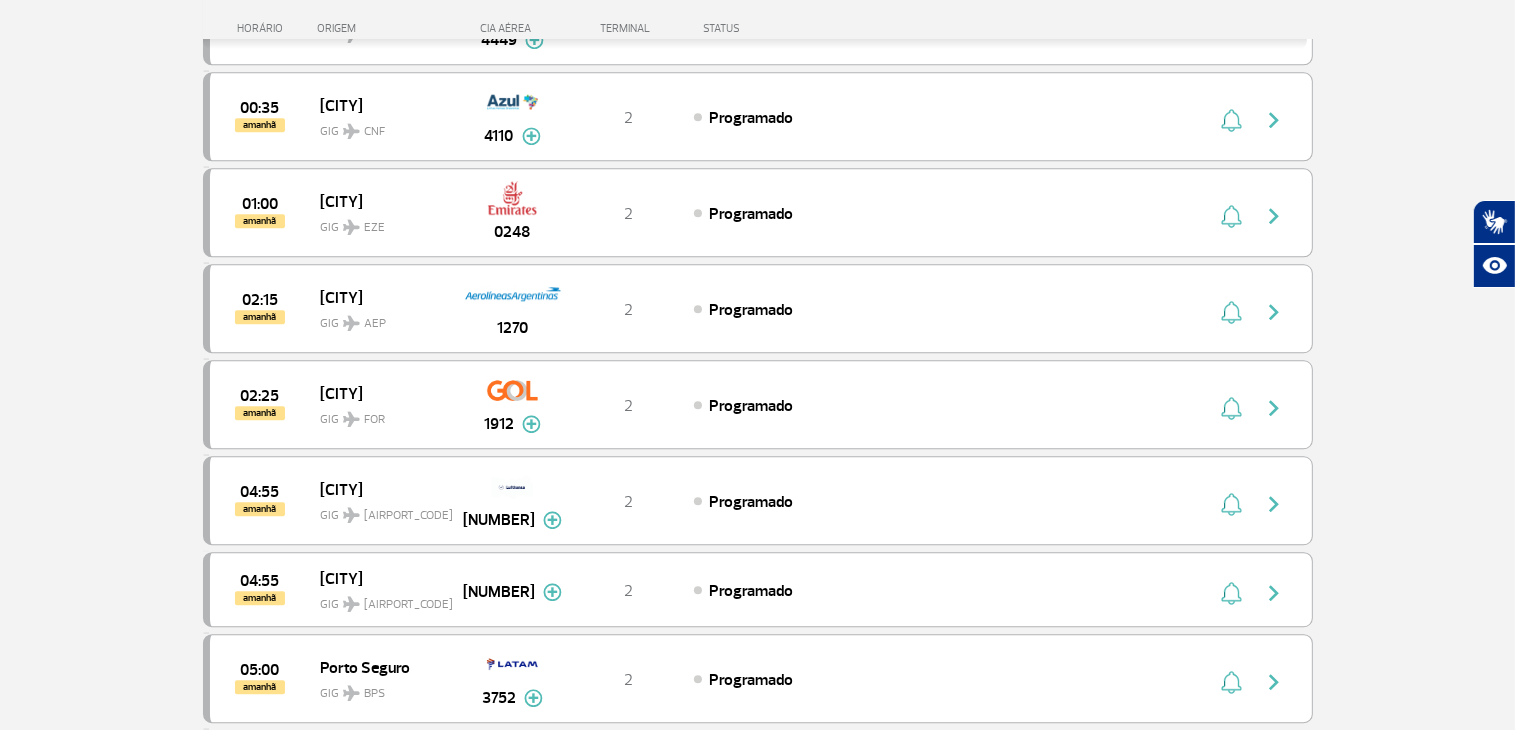 scroll, scrollTop: 5756, scrollLeft: 0, axis: vertical 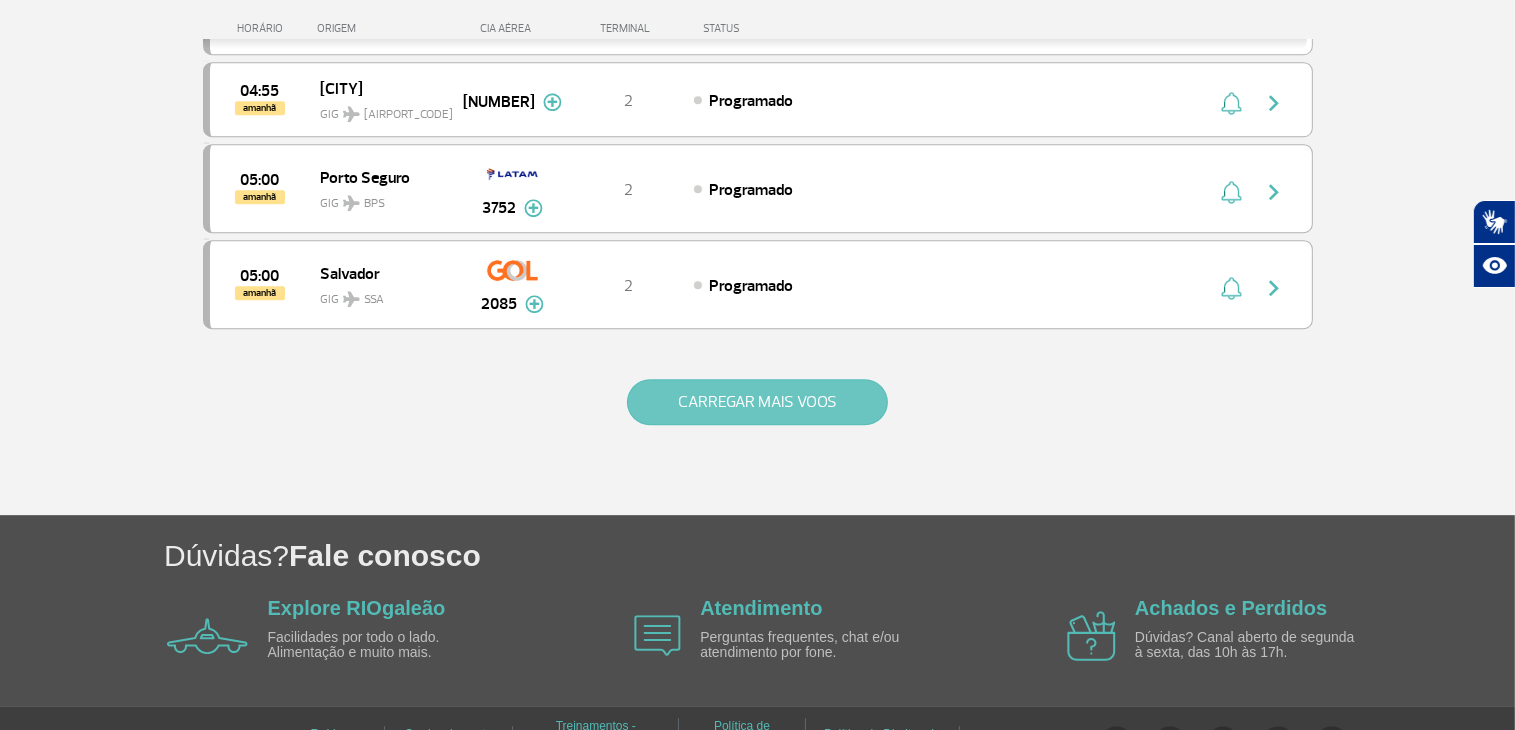 click on "CARREGAR MAIS VOOS" at bounding box center [757, 402] 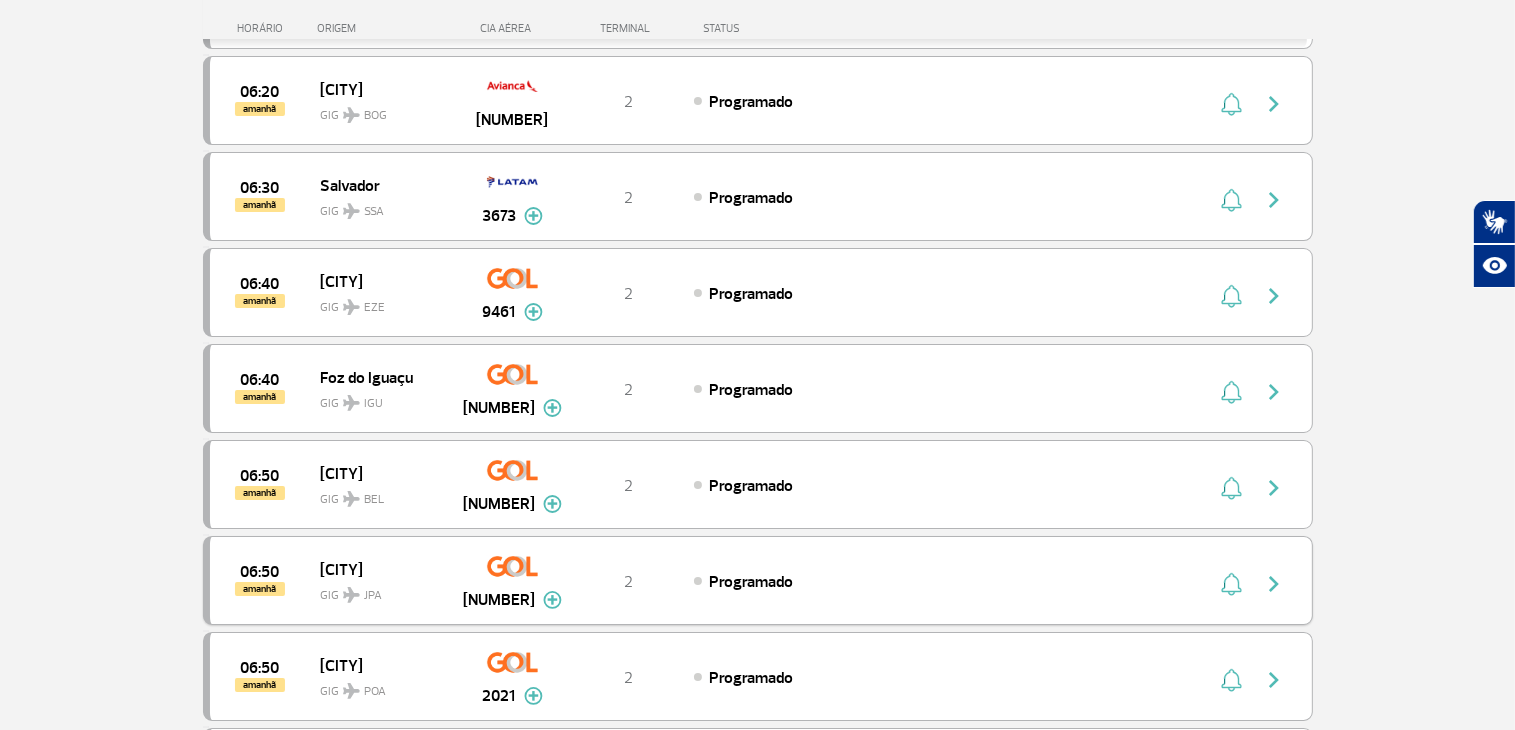 scroll, scrollTop: 7356, scrollLeft: 0, axis: vertical 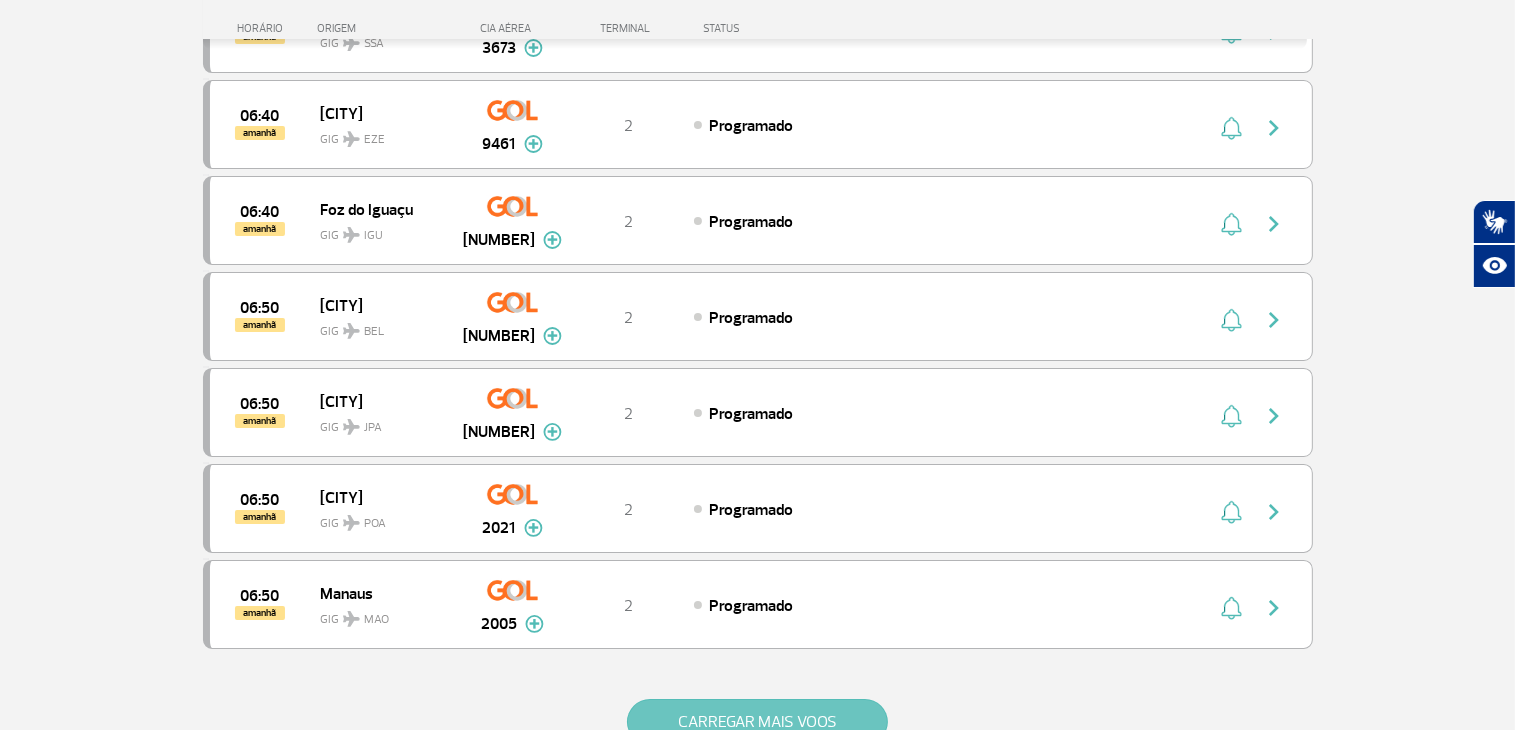 click on "CARREGAR MAIS VOOS" at bounding box center [757, 722] 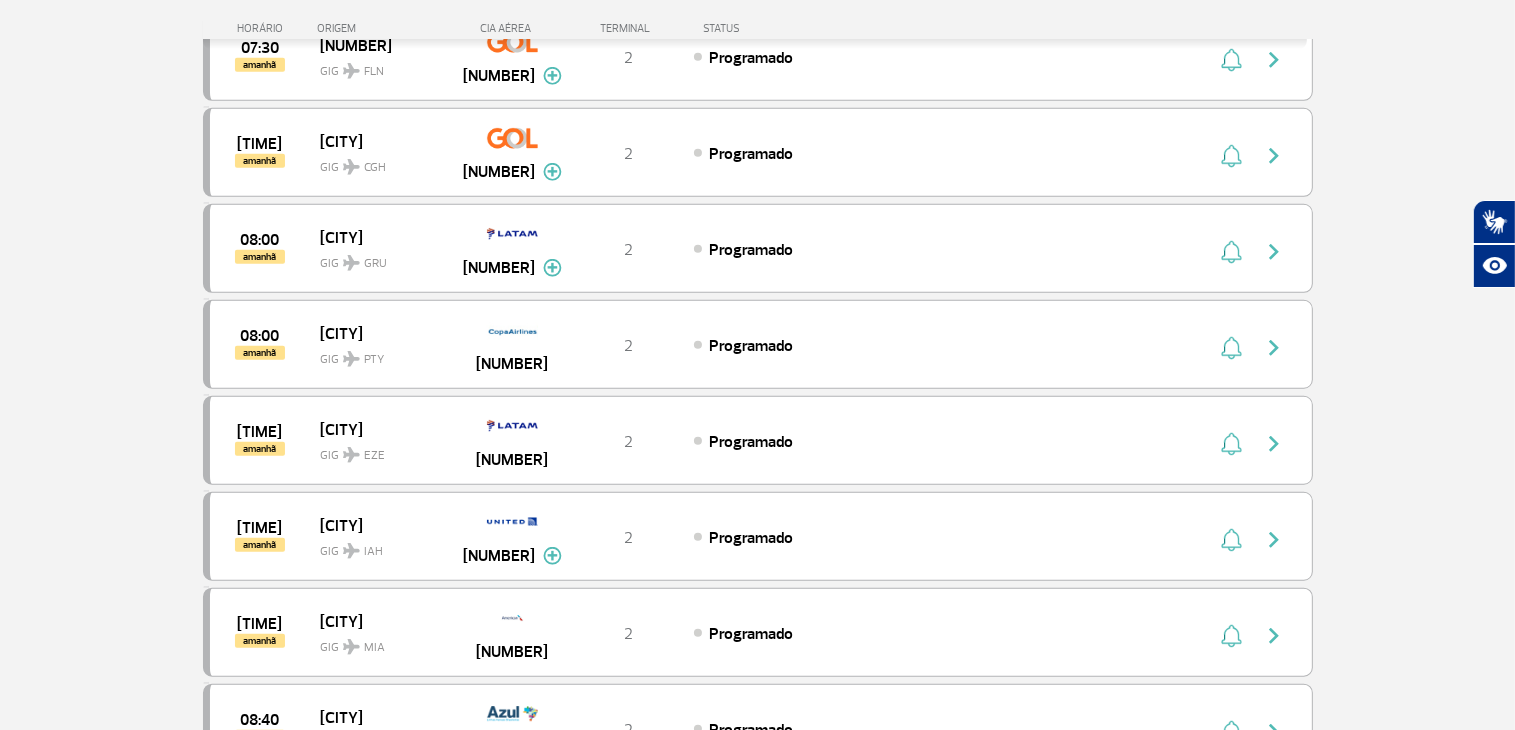 scroll, scrollTop: 9564, scrollLeft: 0, axis: vertical 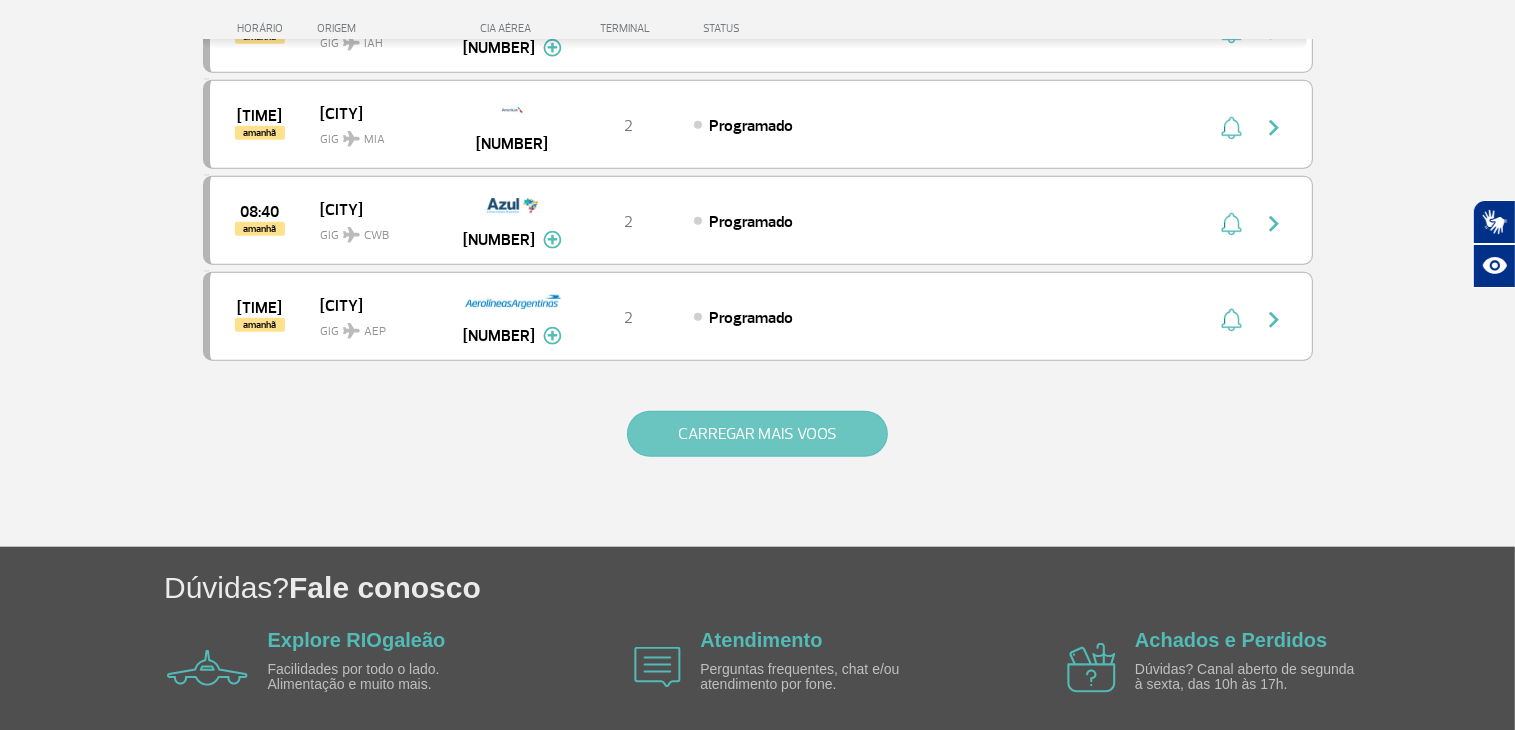 click on "CARREGAR MAIS VOOS" at bounding box center [757, 434] 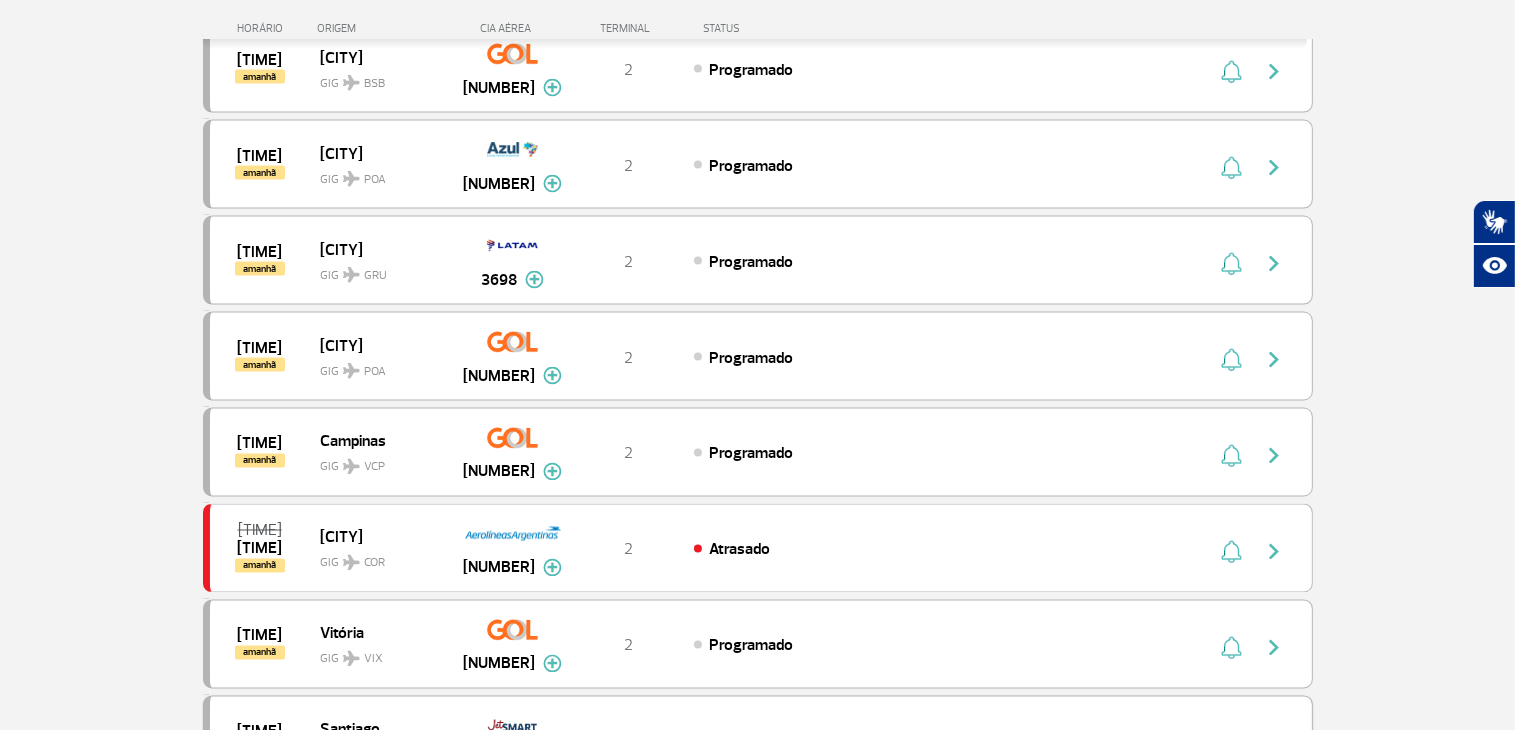 scroll, scrollTop: 10864, scrollLeft: 0, axis: vertical 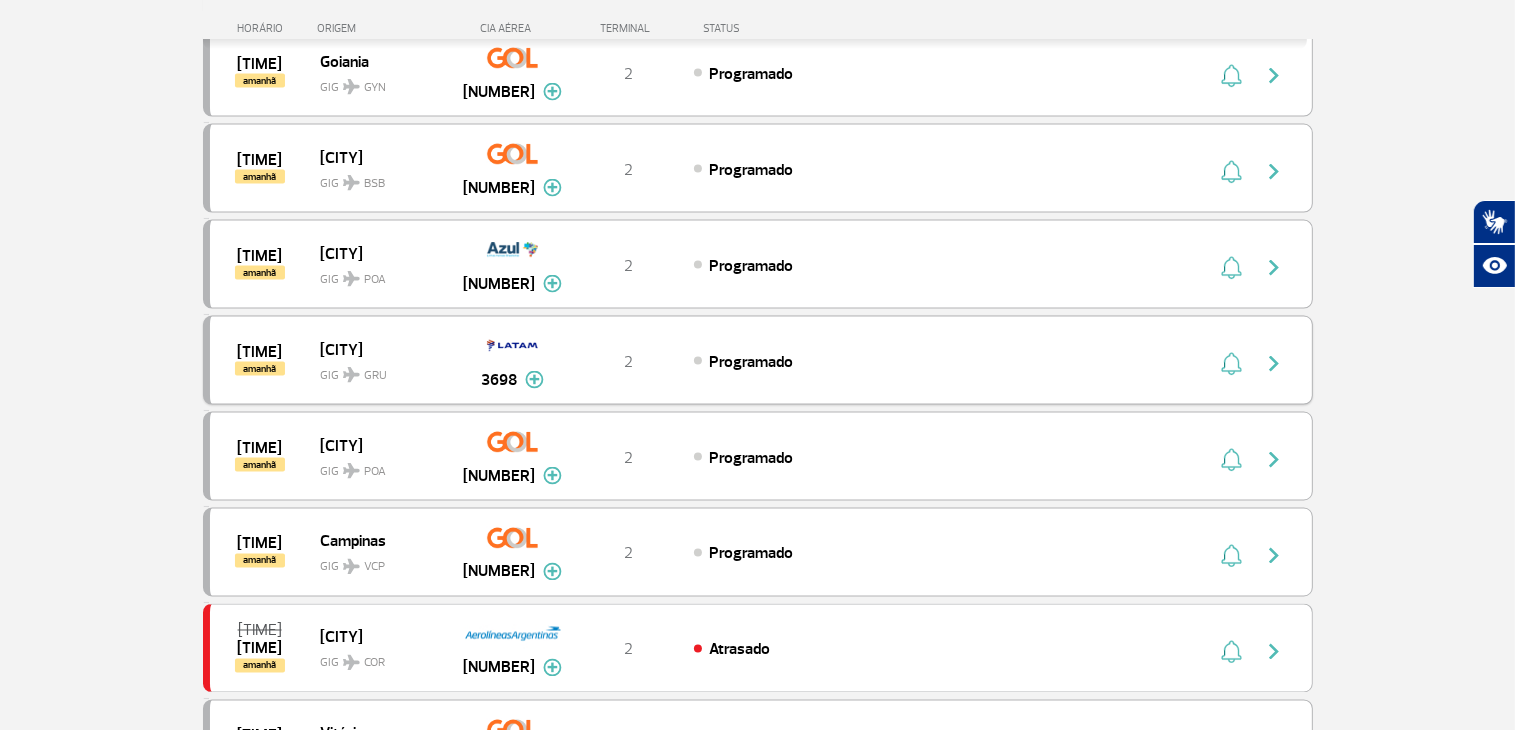 click at bounding box center (534, 380) 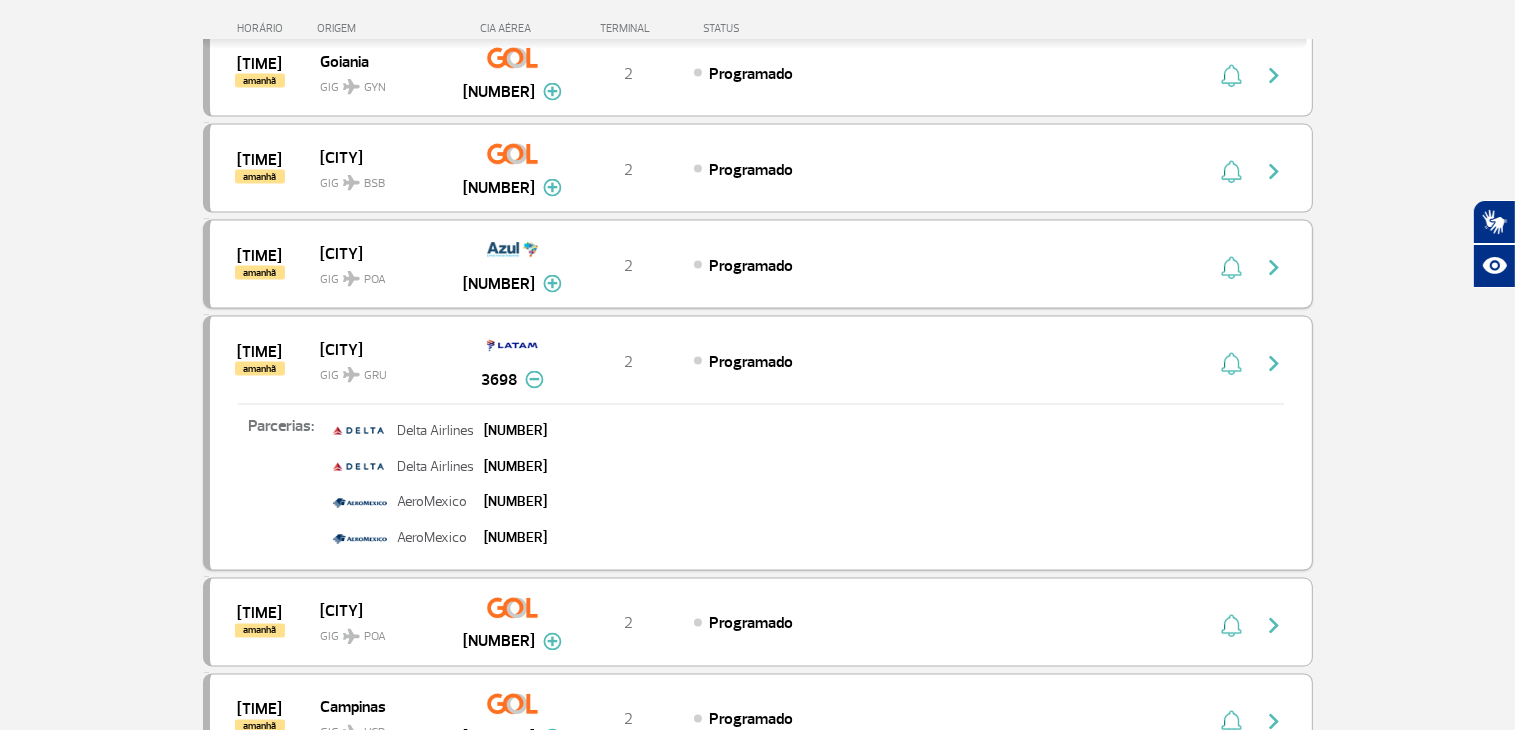 type 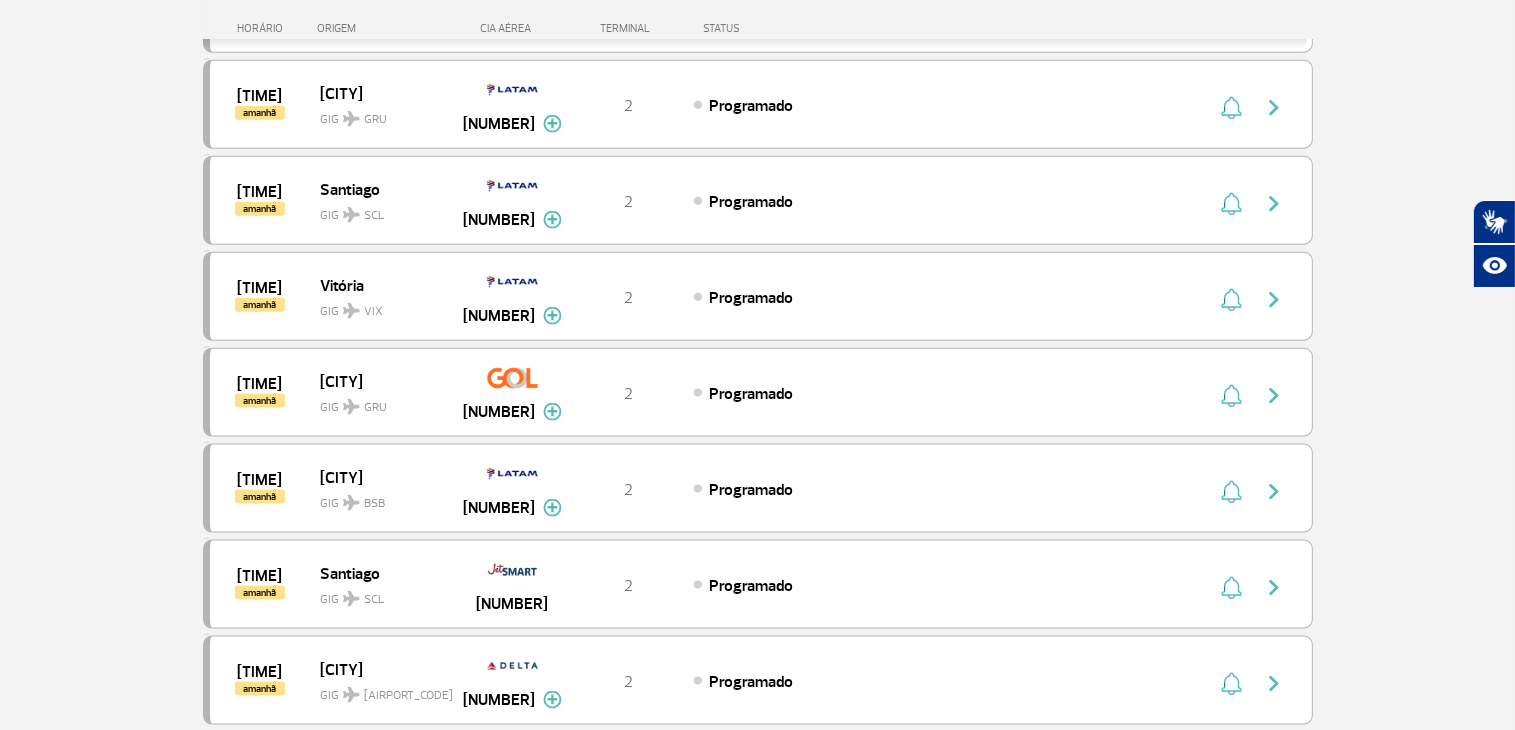 scroll, scrollTop: 9264, scrollLeft: 0, axis: vertical 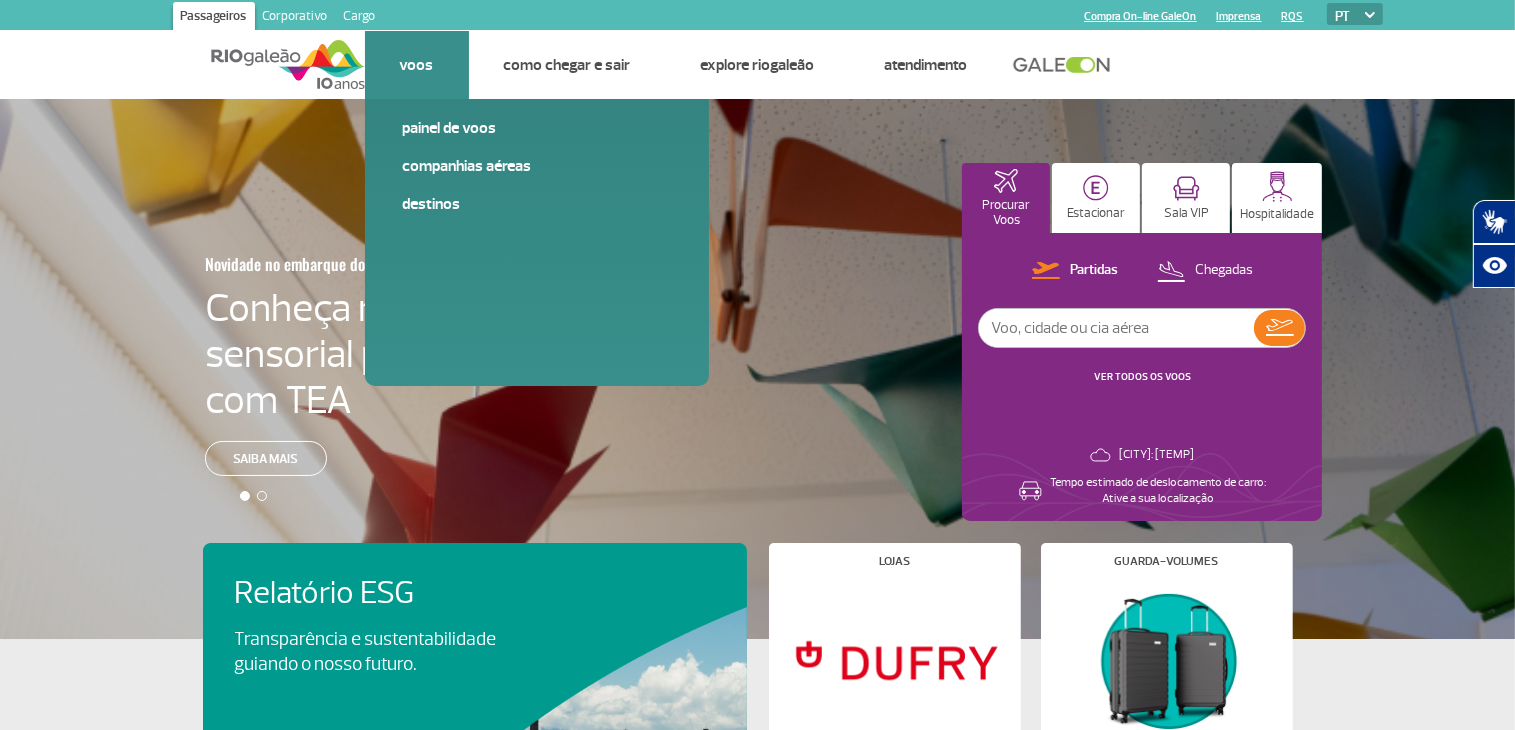 click on "Voos" at bounding box center [417, 65] 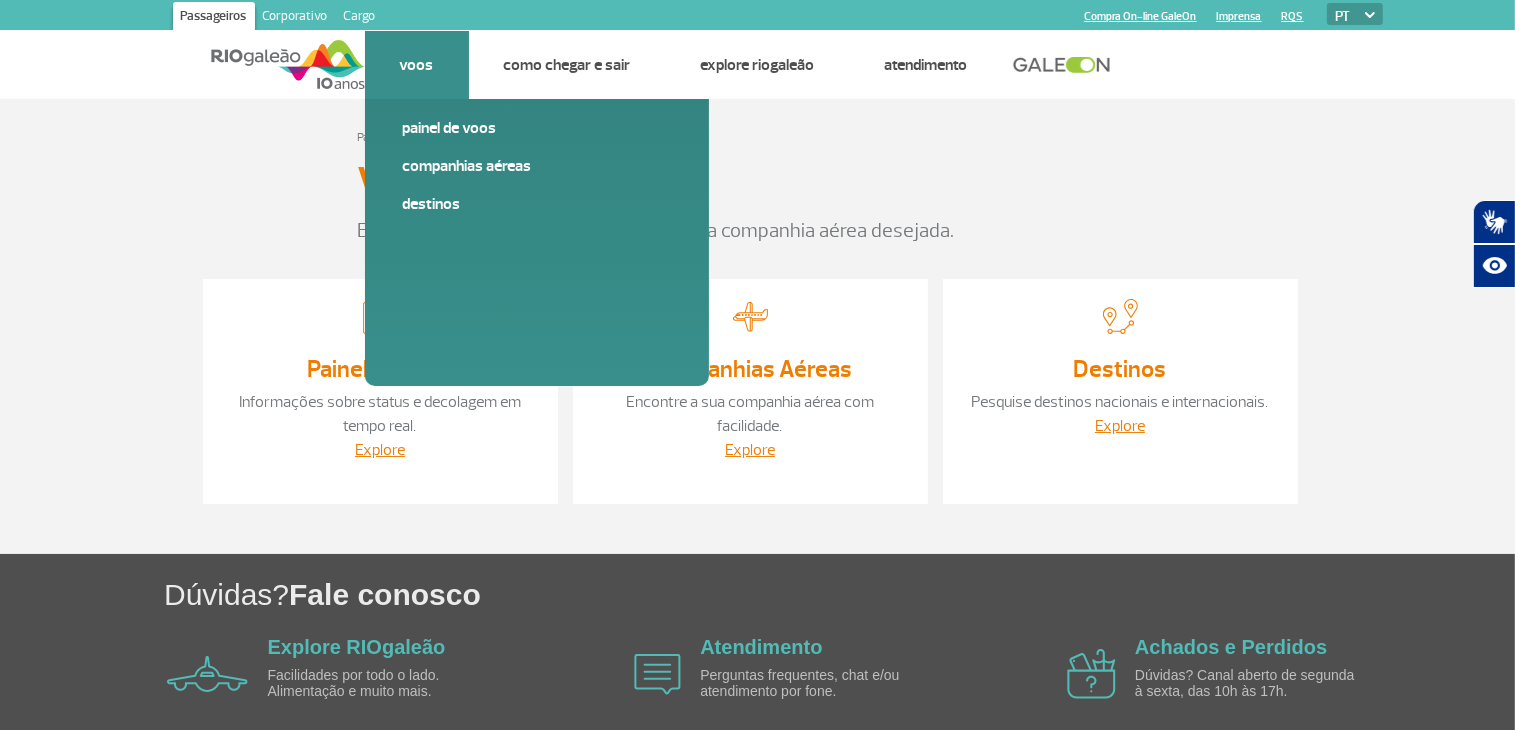 click on "Voos" at bounding box center (417, 65) 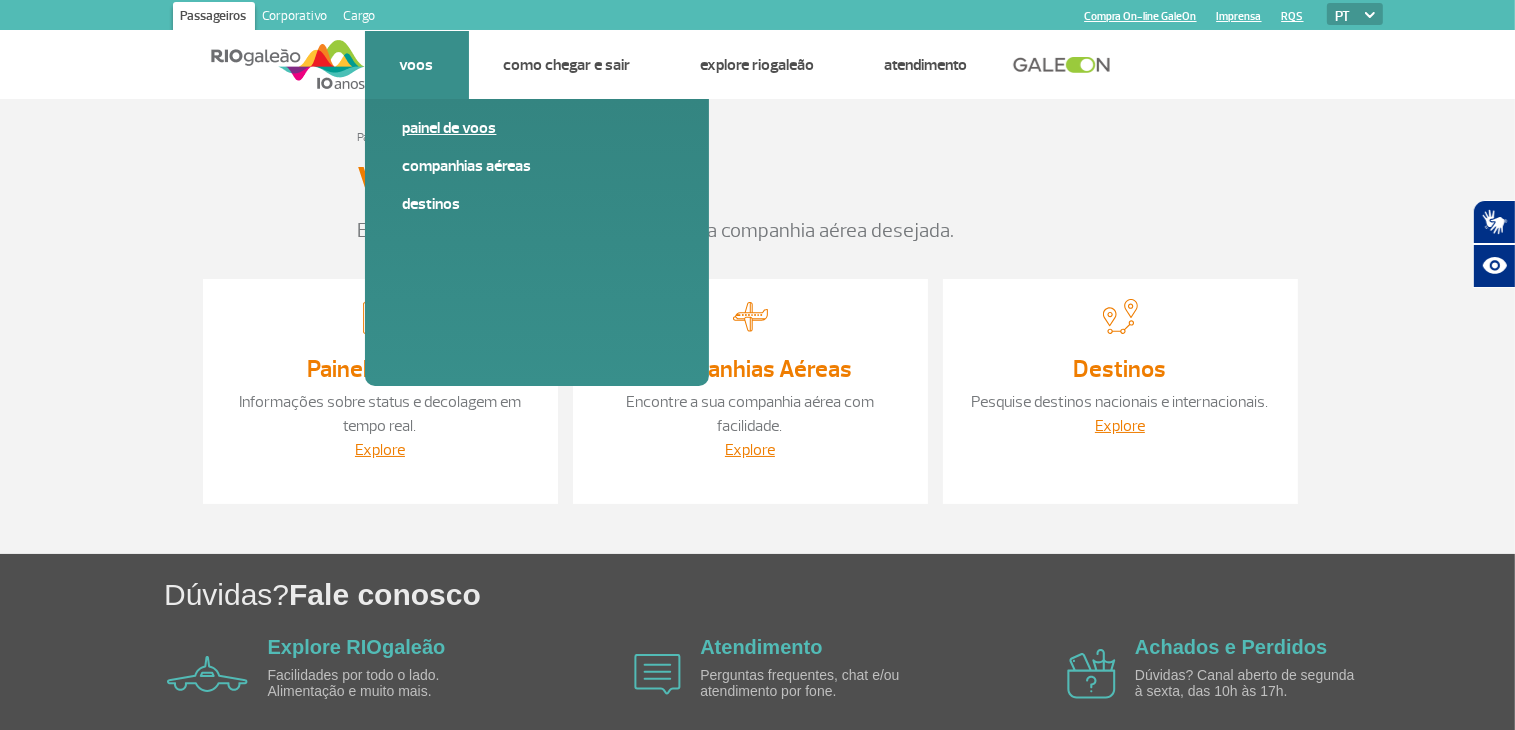 click on "Painel de voos" at bounding box center (537, 128) 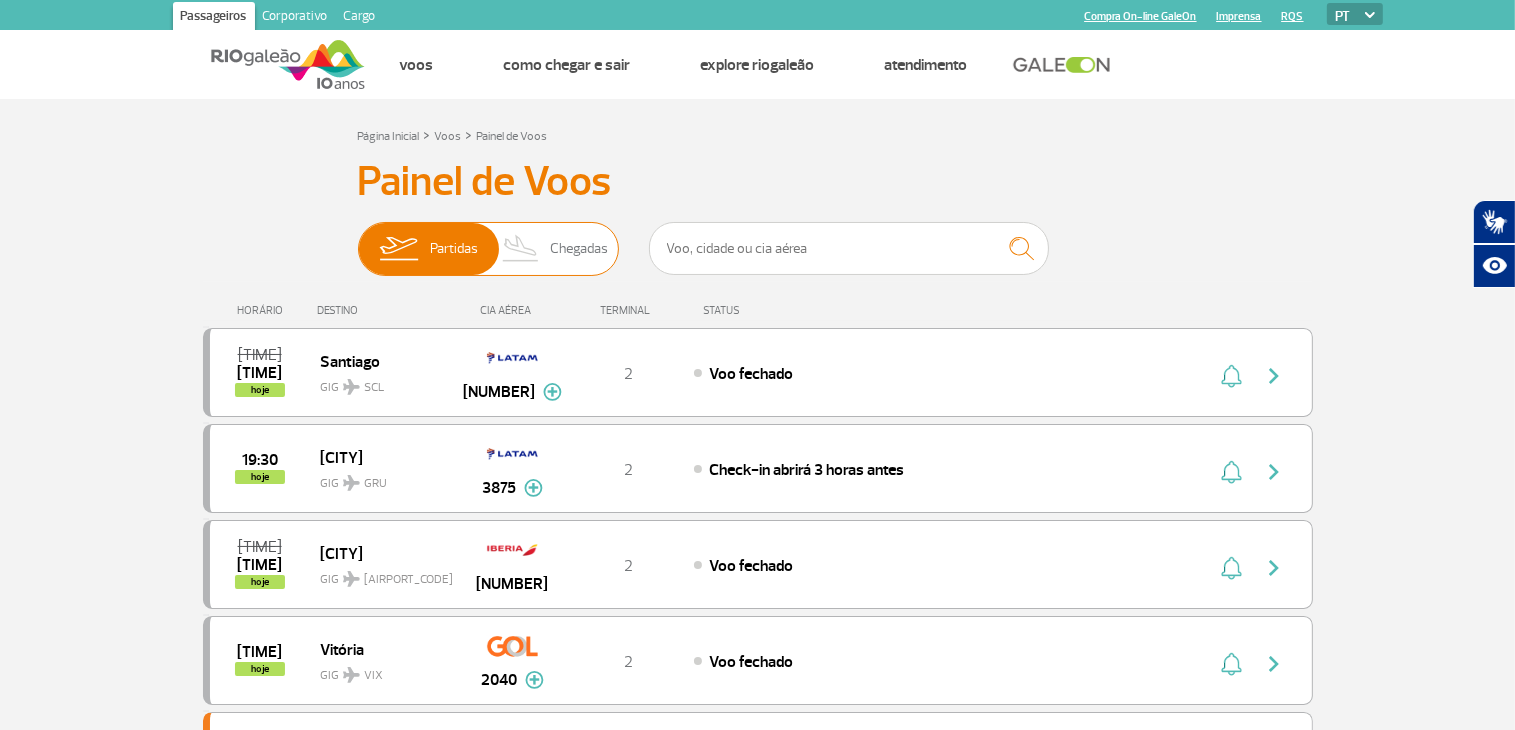 click on "Chegadas" at bounding box center (579, 249) 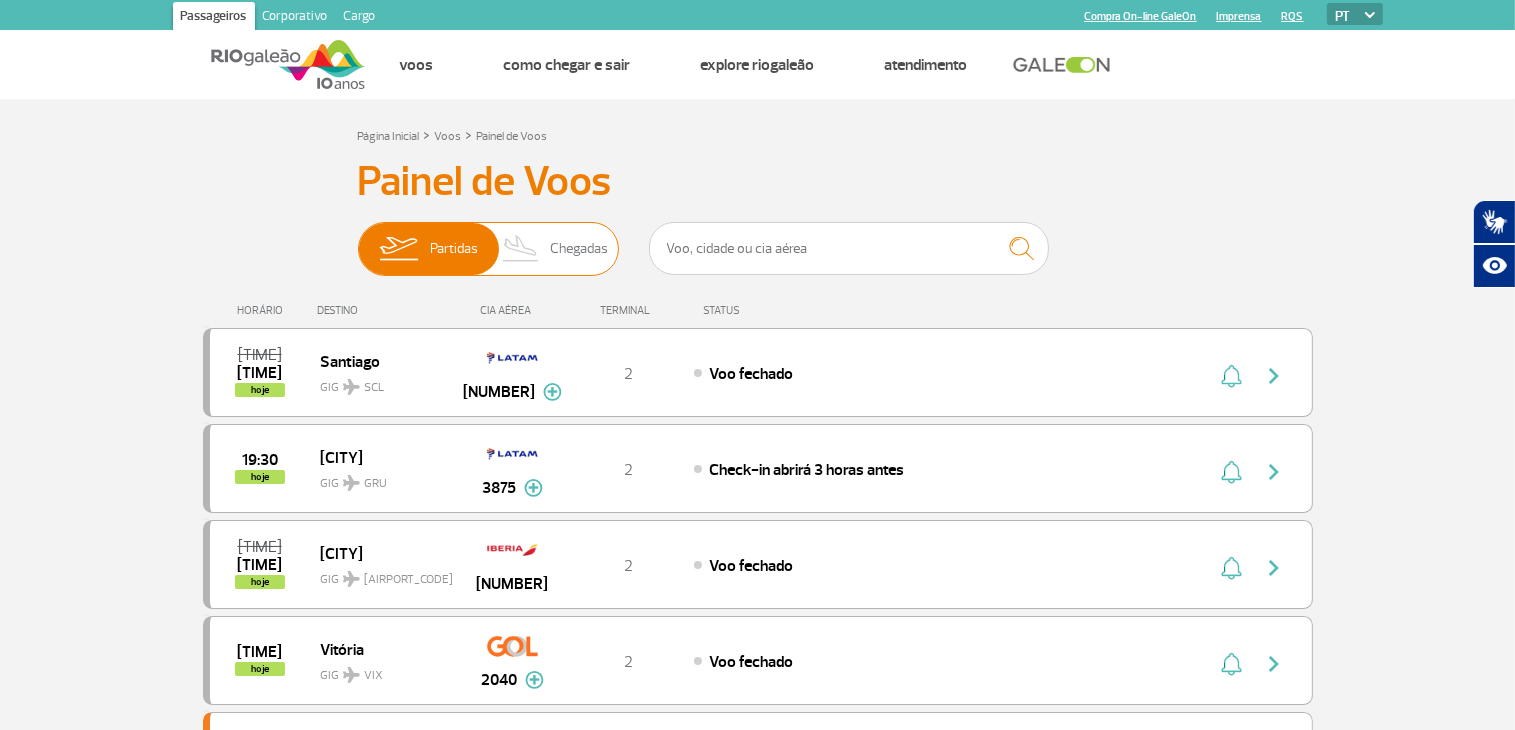 click on "Partidas   Chegadas" at bounding box center (358, 239) 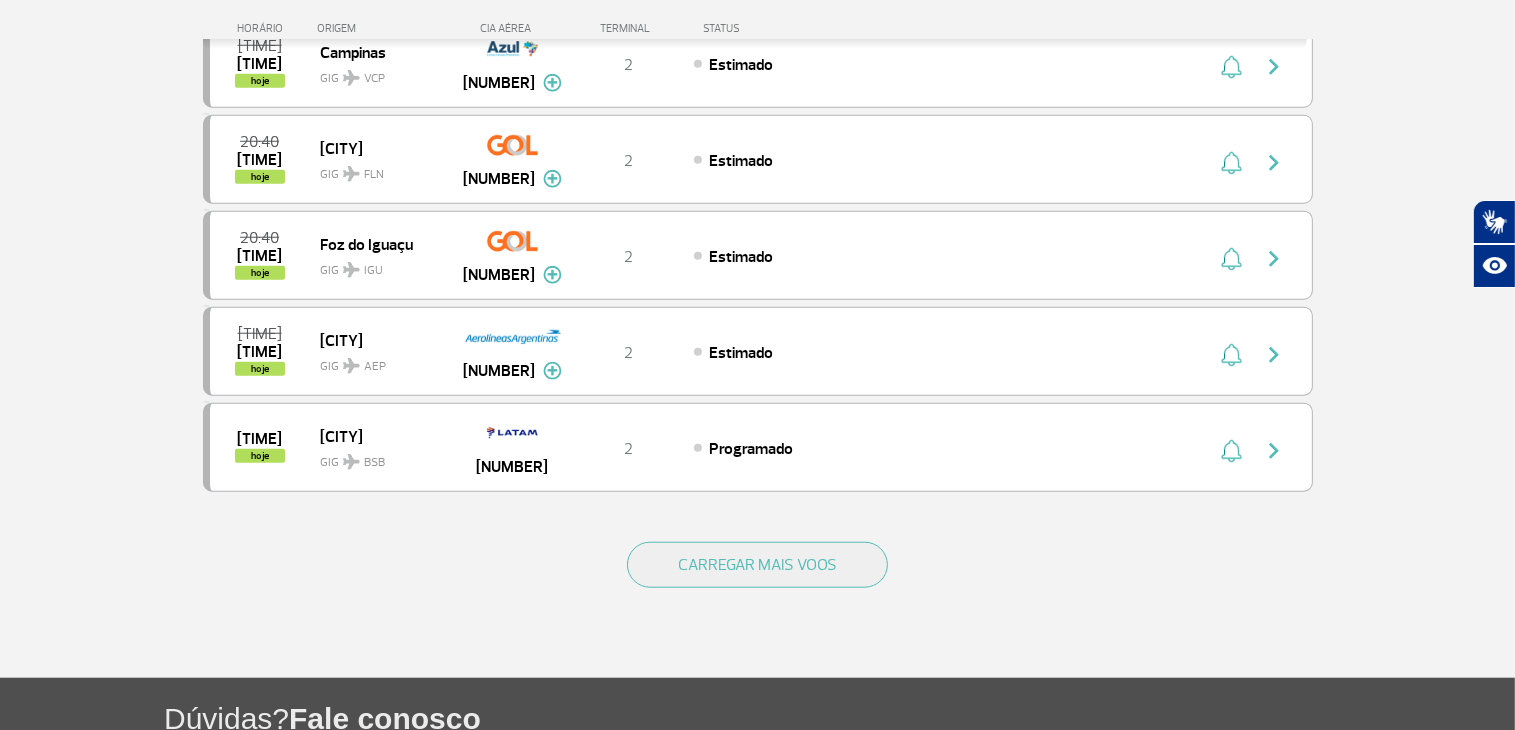 scroll, scrollTop: 1962, scrollLeft: 0, axis: vertical 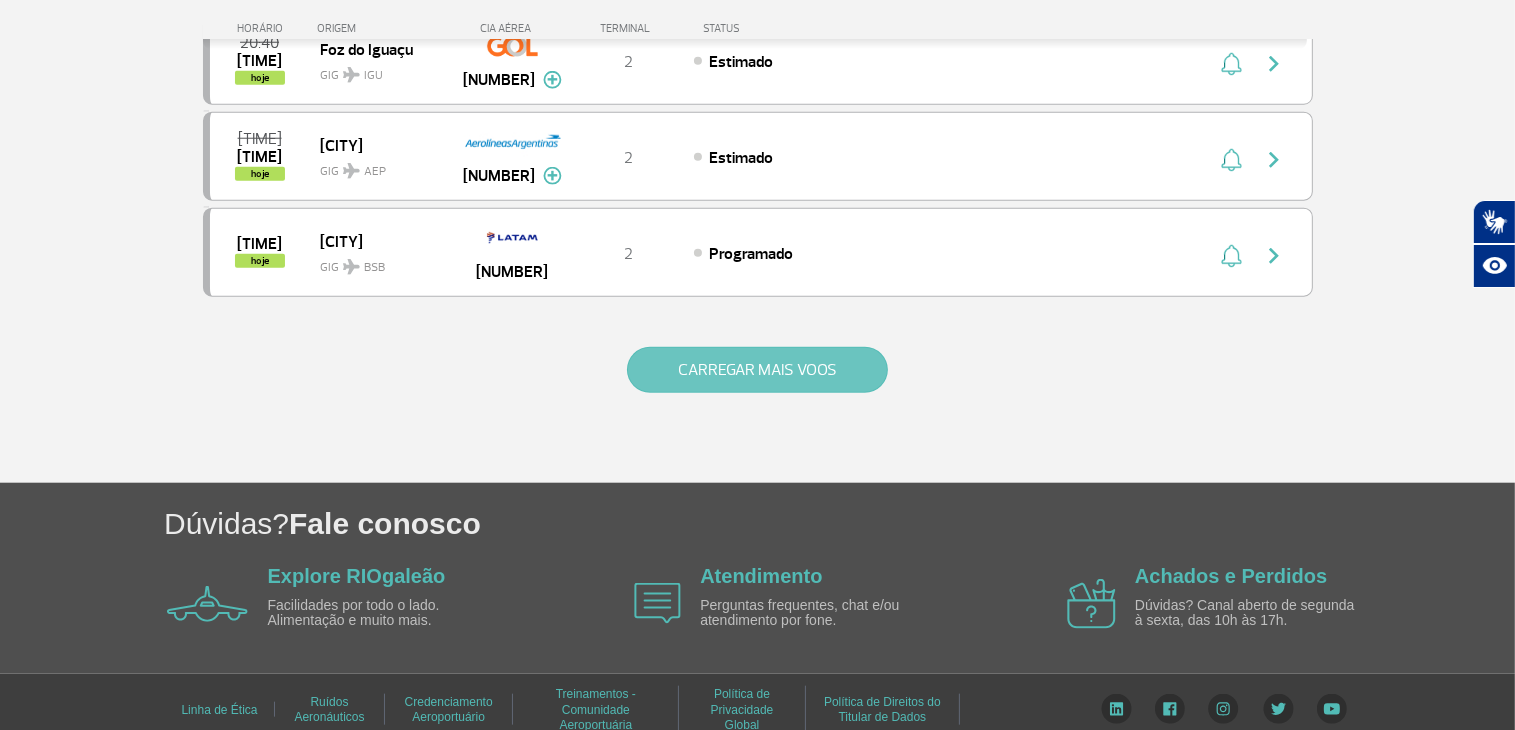 click on "CARREGAR MAIS VOOS" at bounding box center (757, 370) 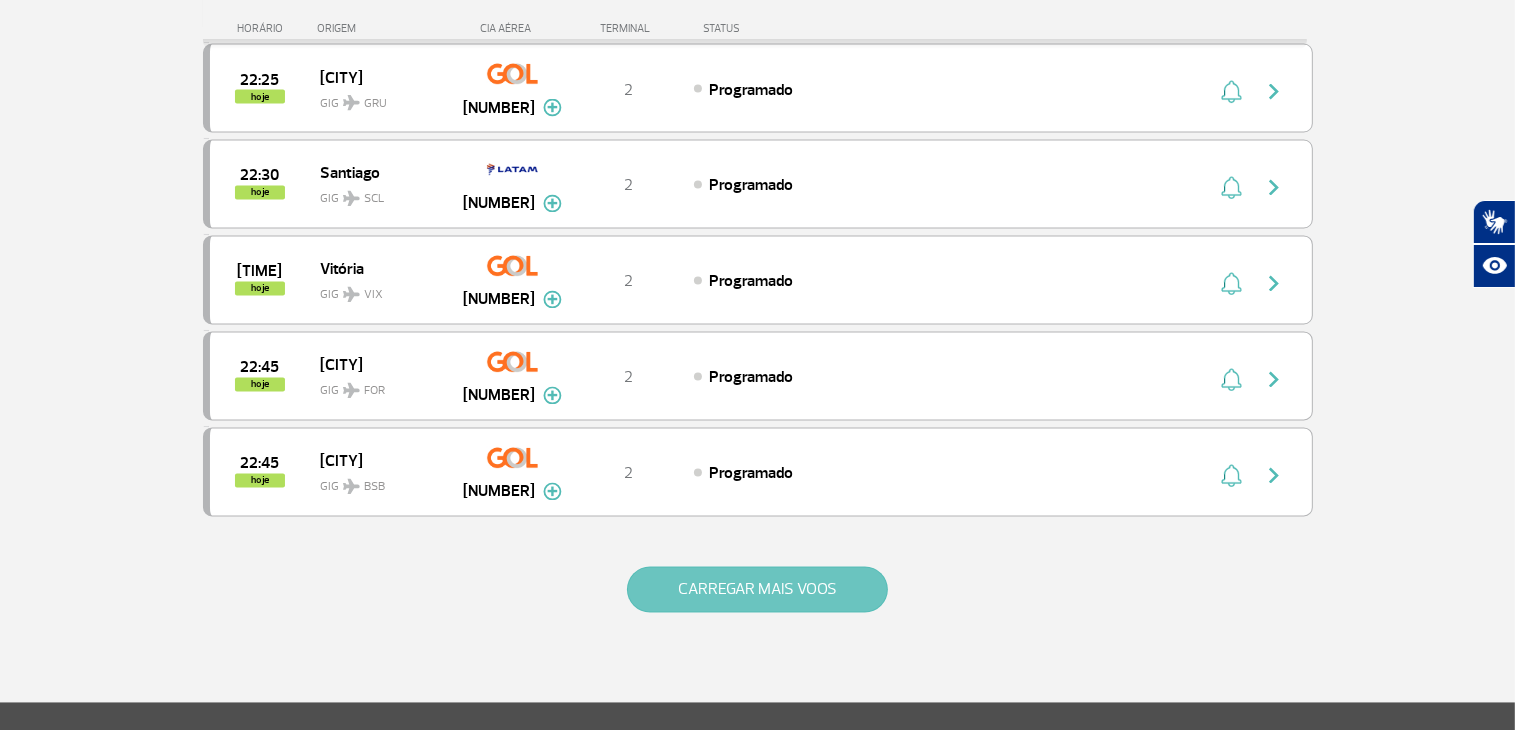scroll, scrollTop: 3866, scrollLeft: 0, axis: vertical 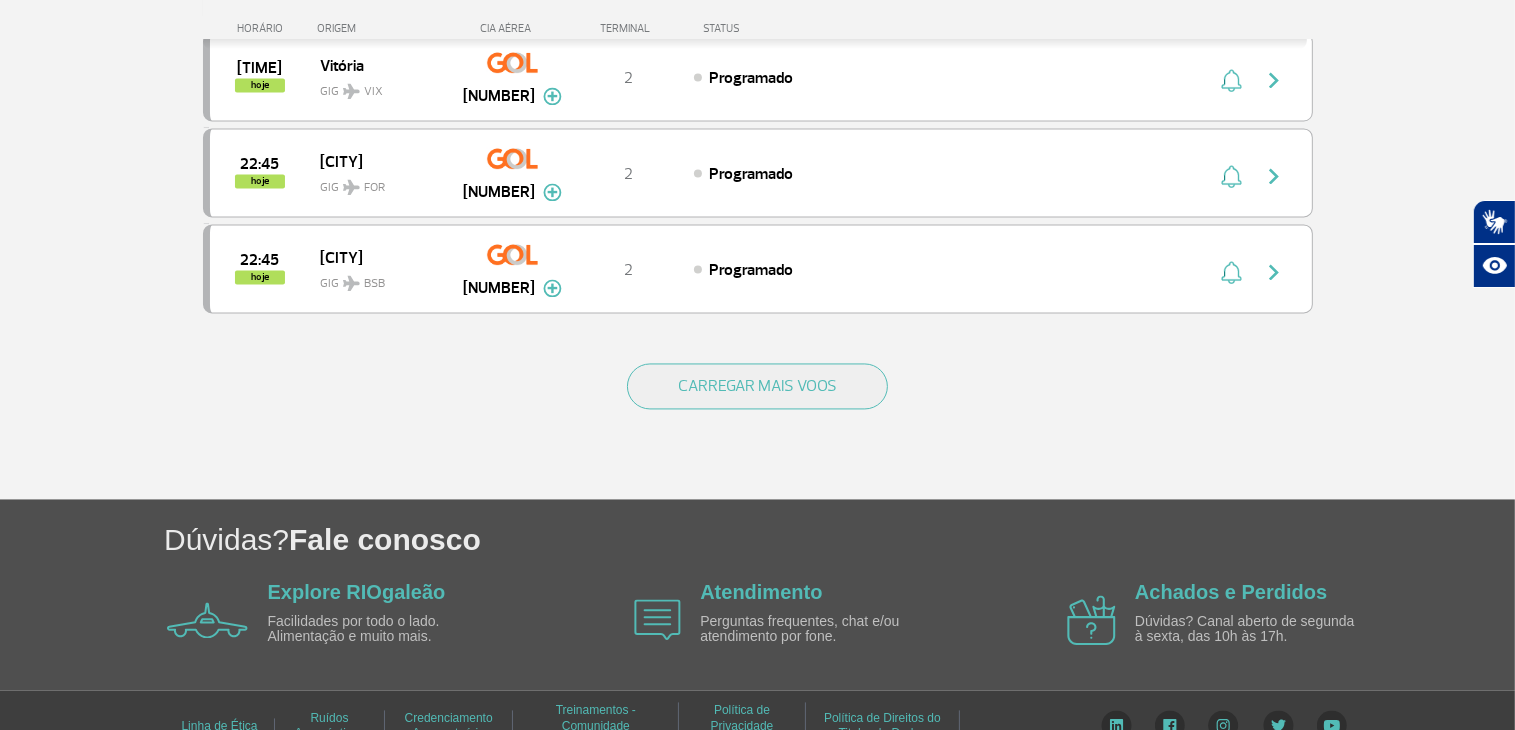 click on "CARREGAR MAIS VOOS" at bounding box center (758, 418) 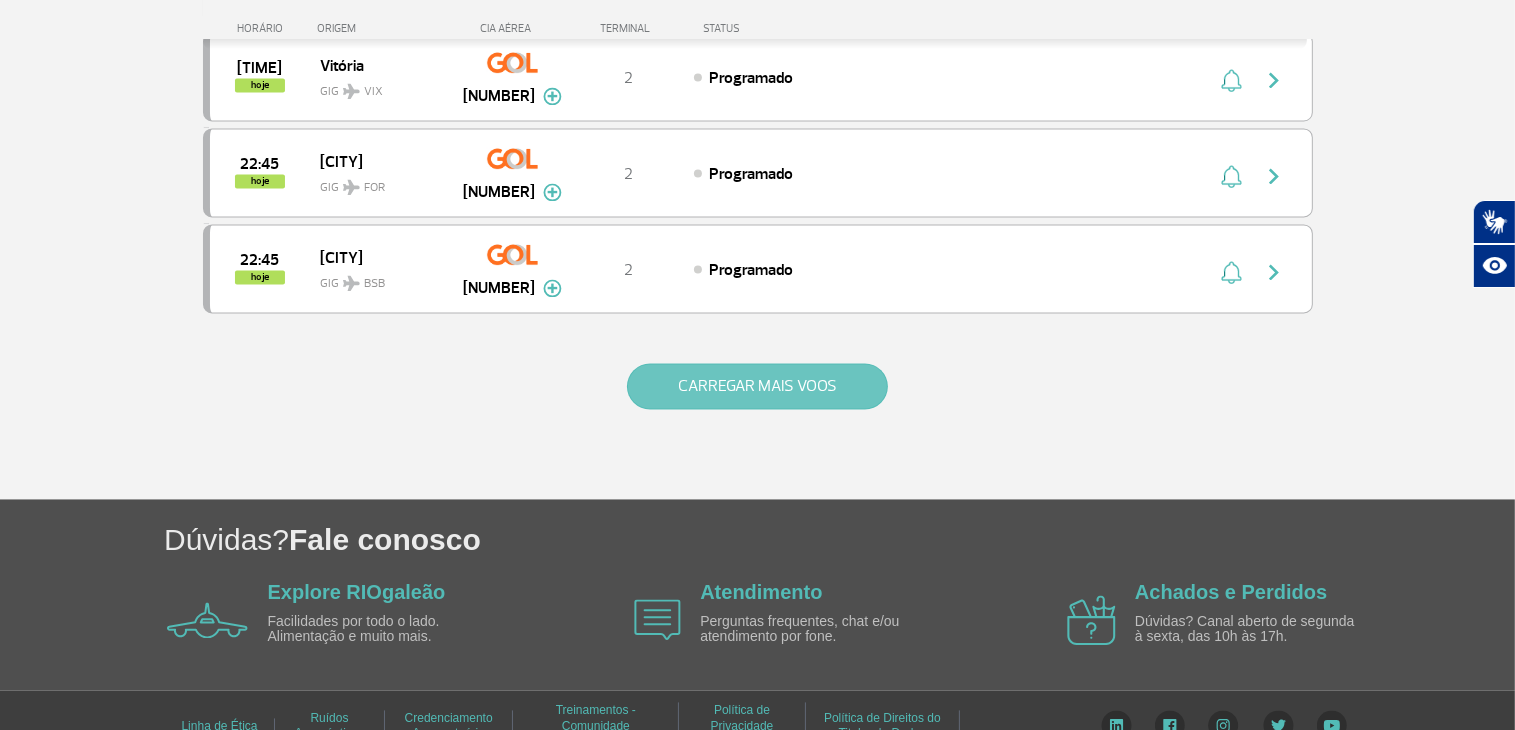 click on "CARREGAR MAIS VOOS" at bounding box center (757, 386) 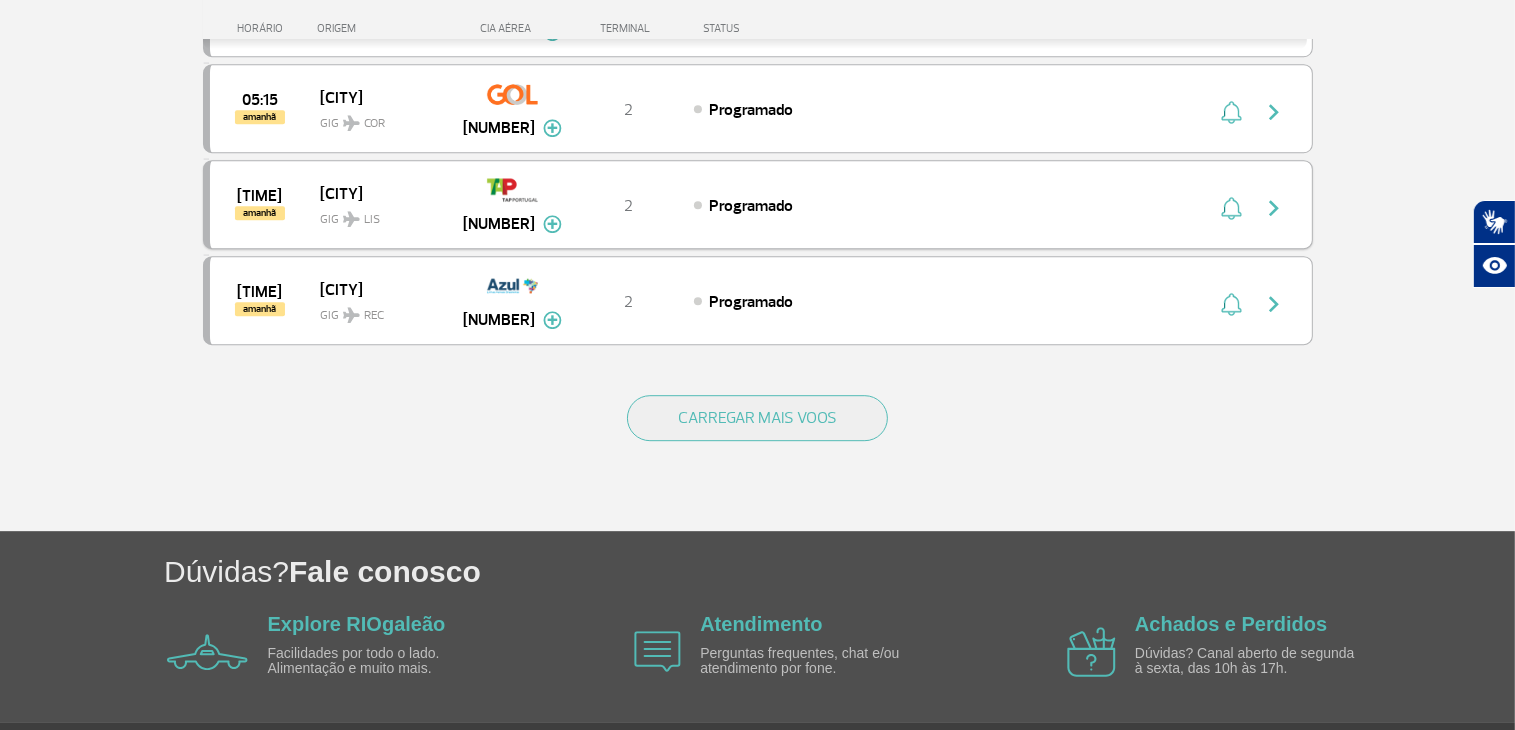 scroll, scrollTop: 5756, scrollLeft: 0, axis: vertical 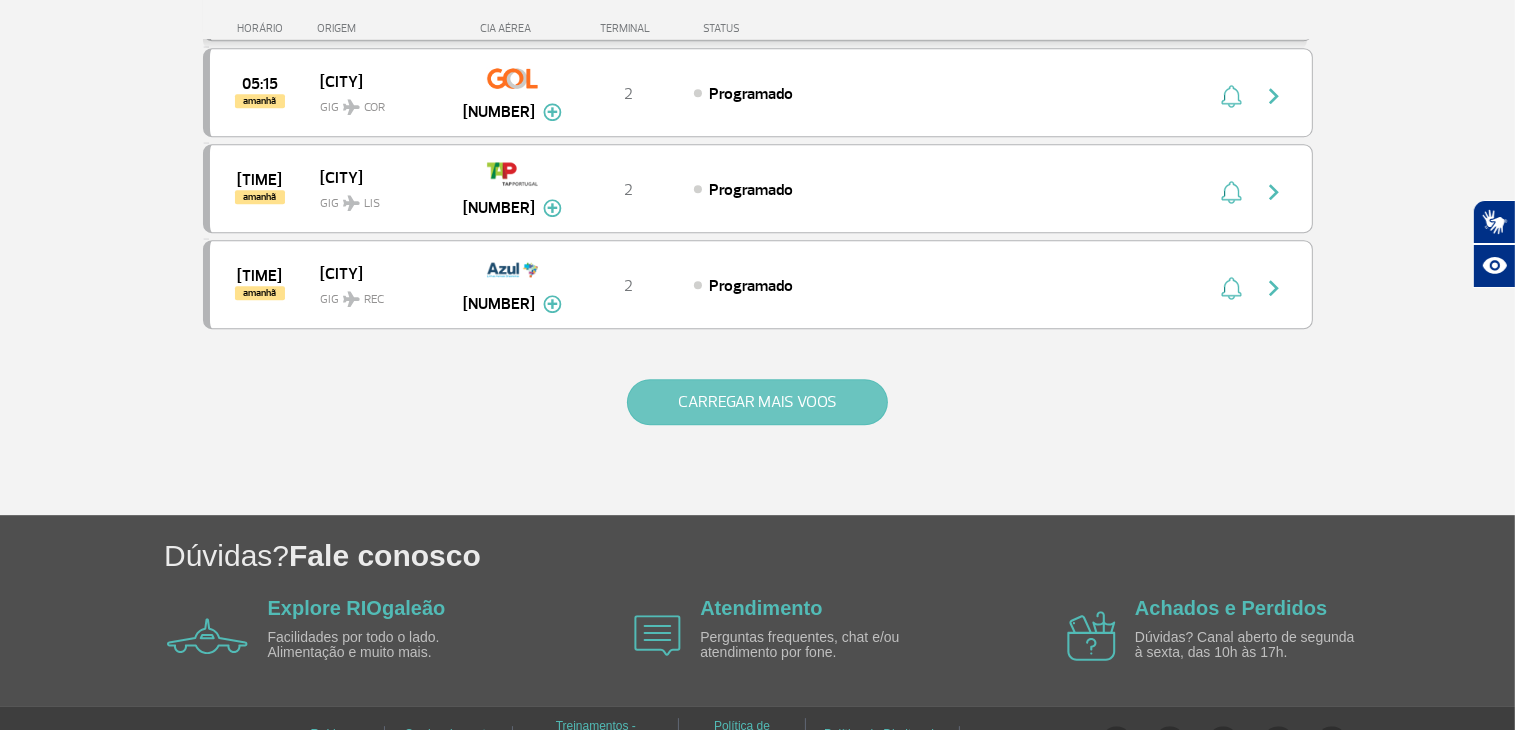 click on "CARREGAR MAIS VOOS" at bounding box center [757, 402] 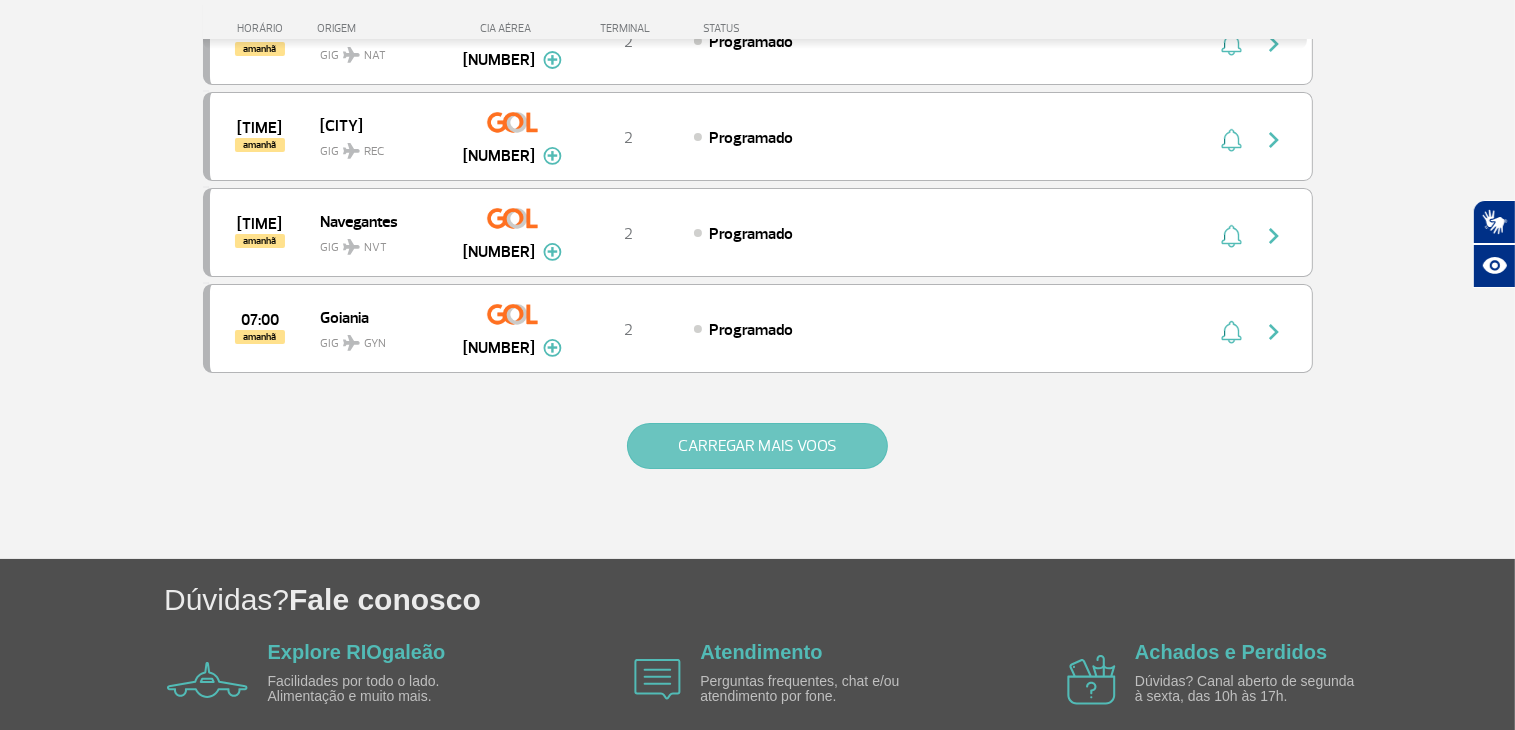 scroll, scrollTop: 7660, scrollLeft: 0, axis: vertical 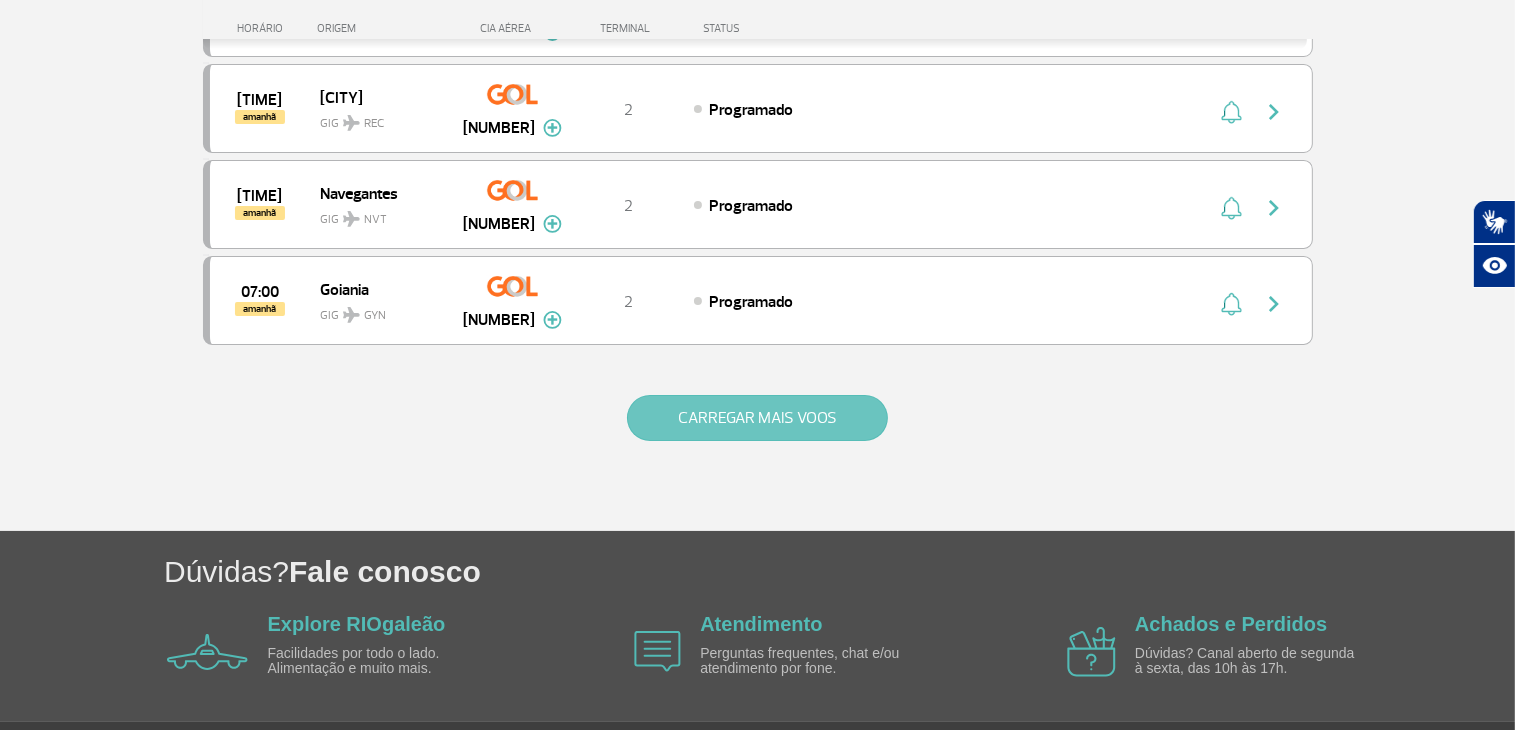 click on "CARREGAR MAIS VOOS" at bounding box center [757, 418] 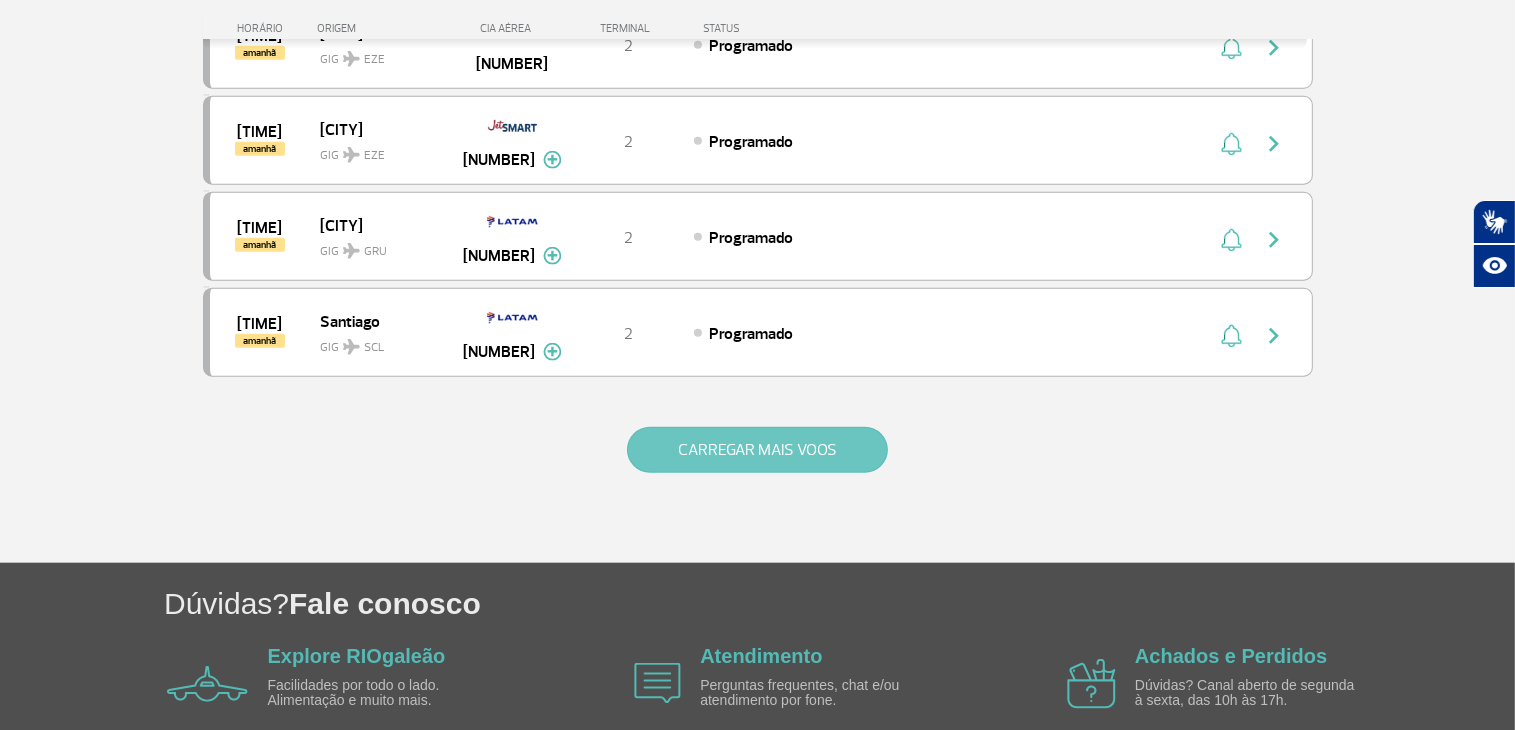 scroll, scrollTop: 9564, scrollLeft: 0, axis: vertical 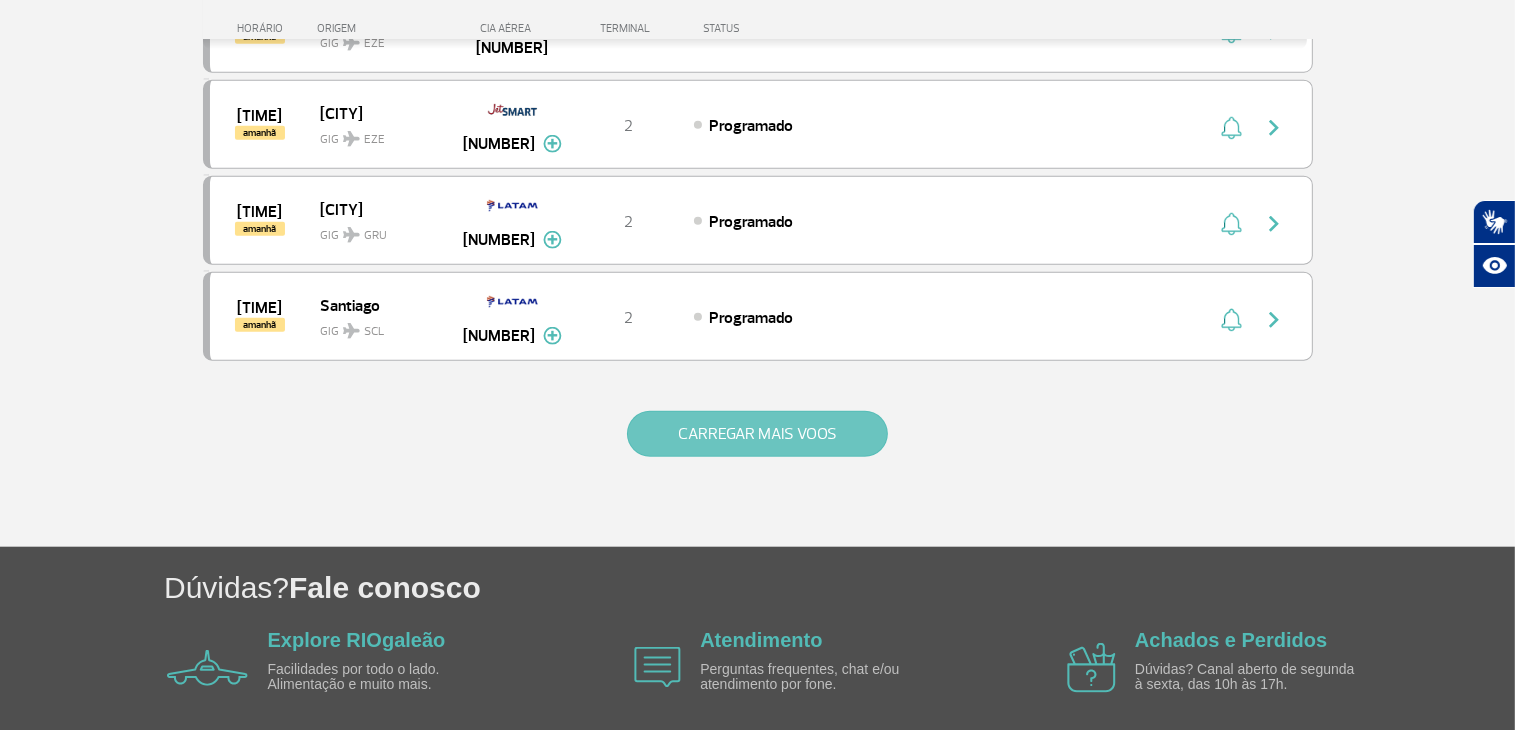 click on "CARREGAR MAIS VOOS" at bounding box center (757, 434) 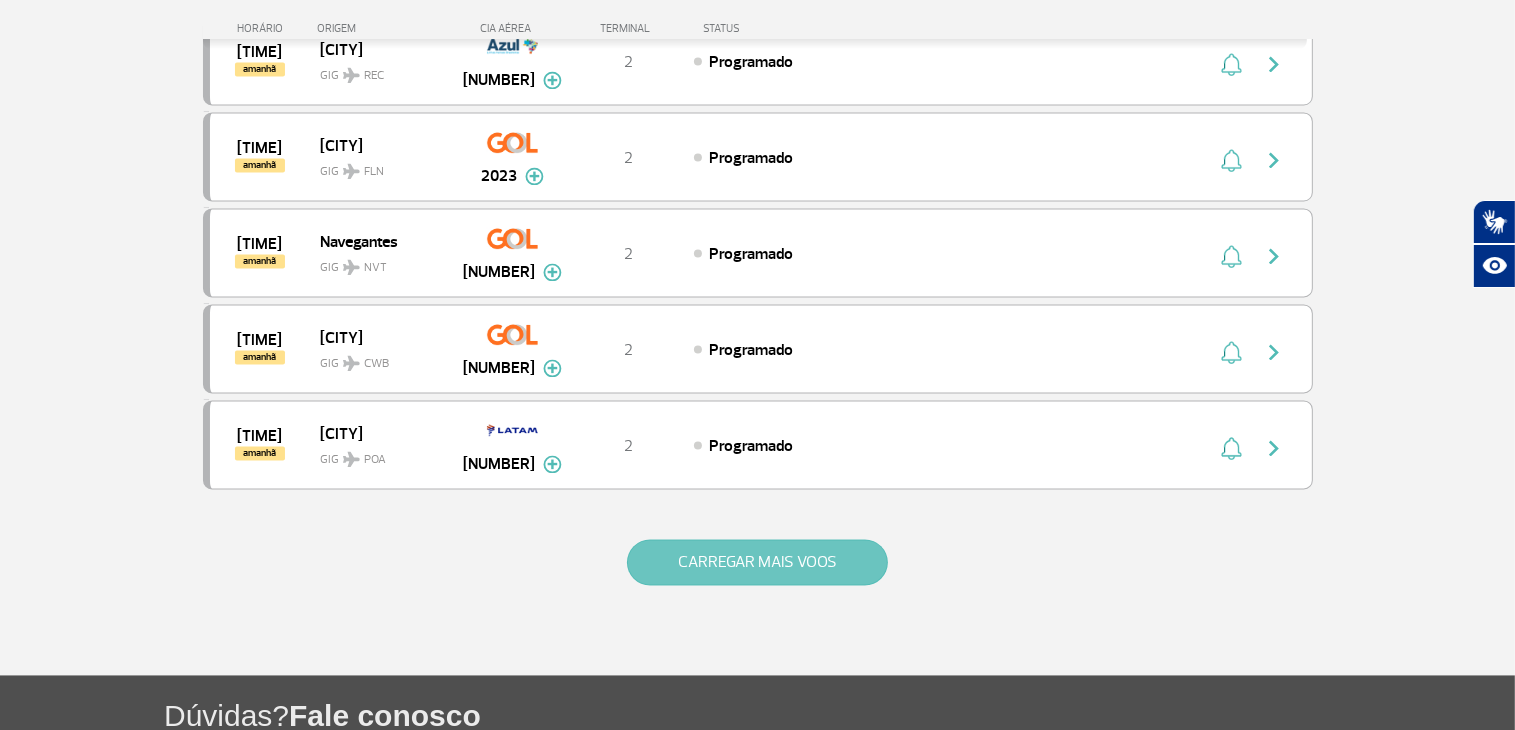 scroll, scrollTop: 11364, scrollLeft: 0, axis: vertical 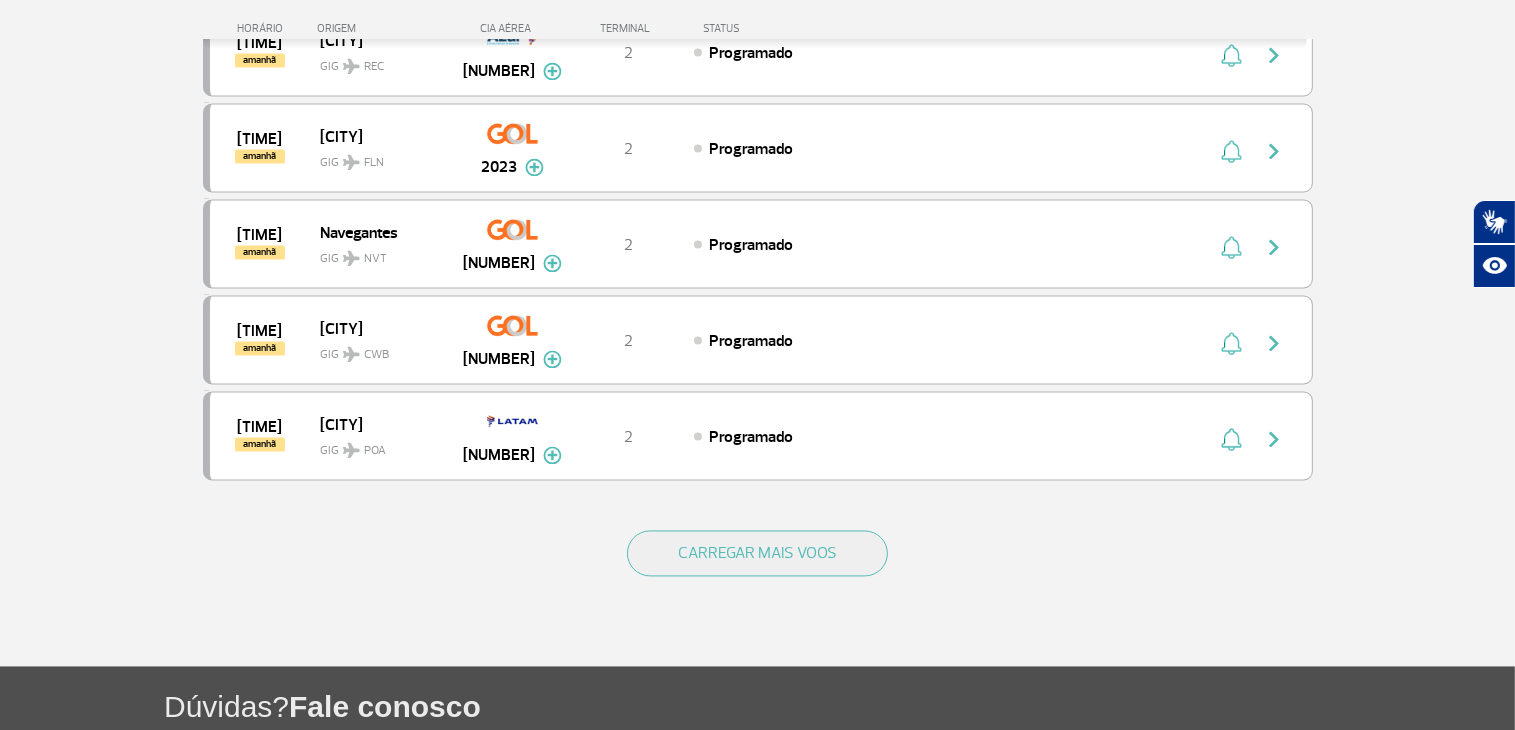 click on "CARREGAR MAIS VOOS" at bounding box center (758, 586) 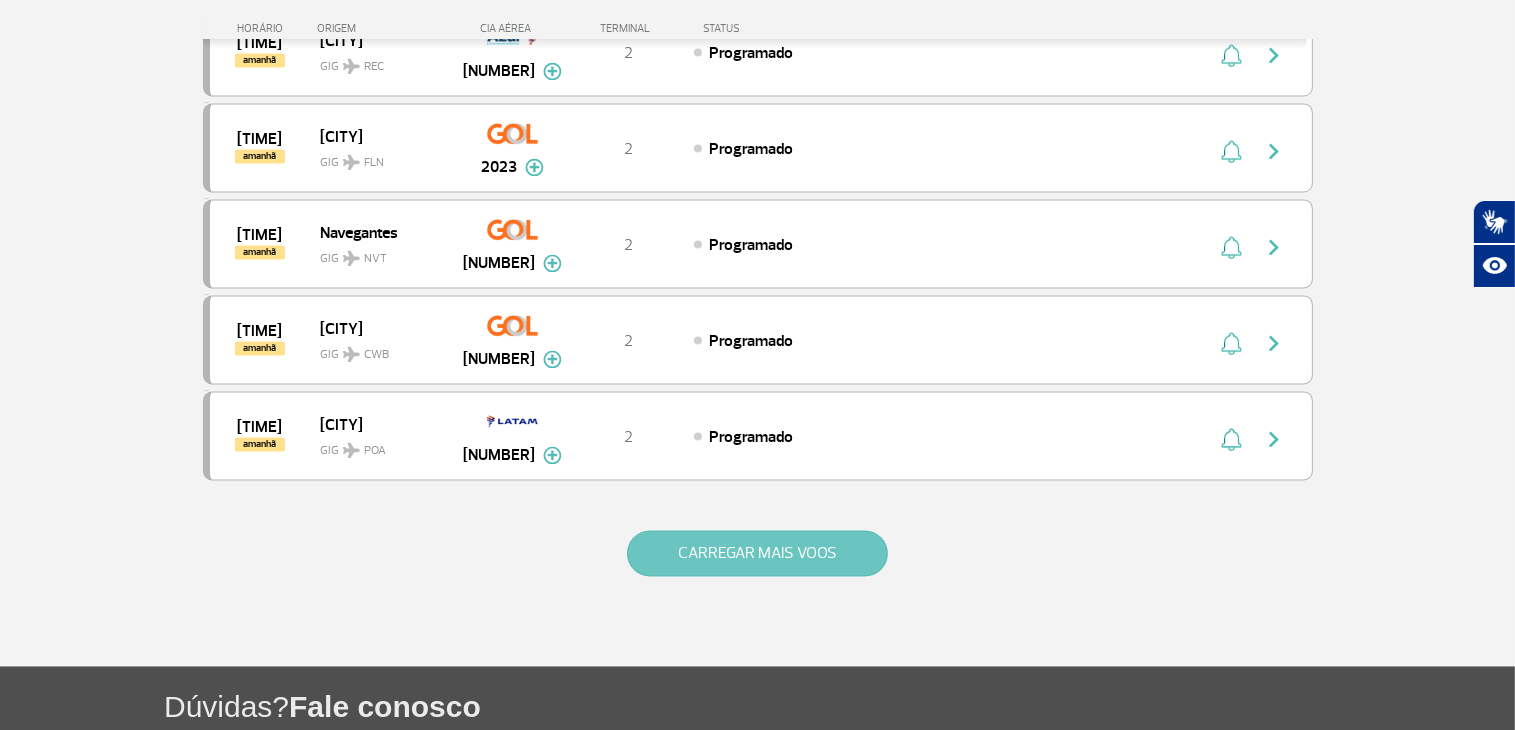 click on "CARREGAR MAIS VOOS" at bounding box center [757, 554] 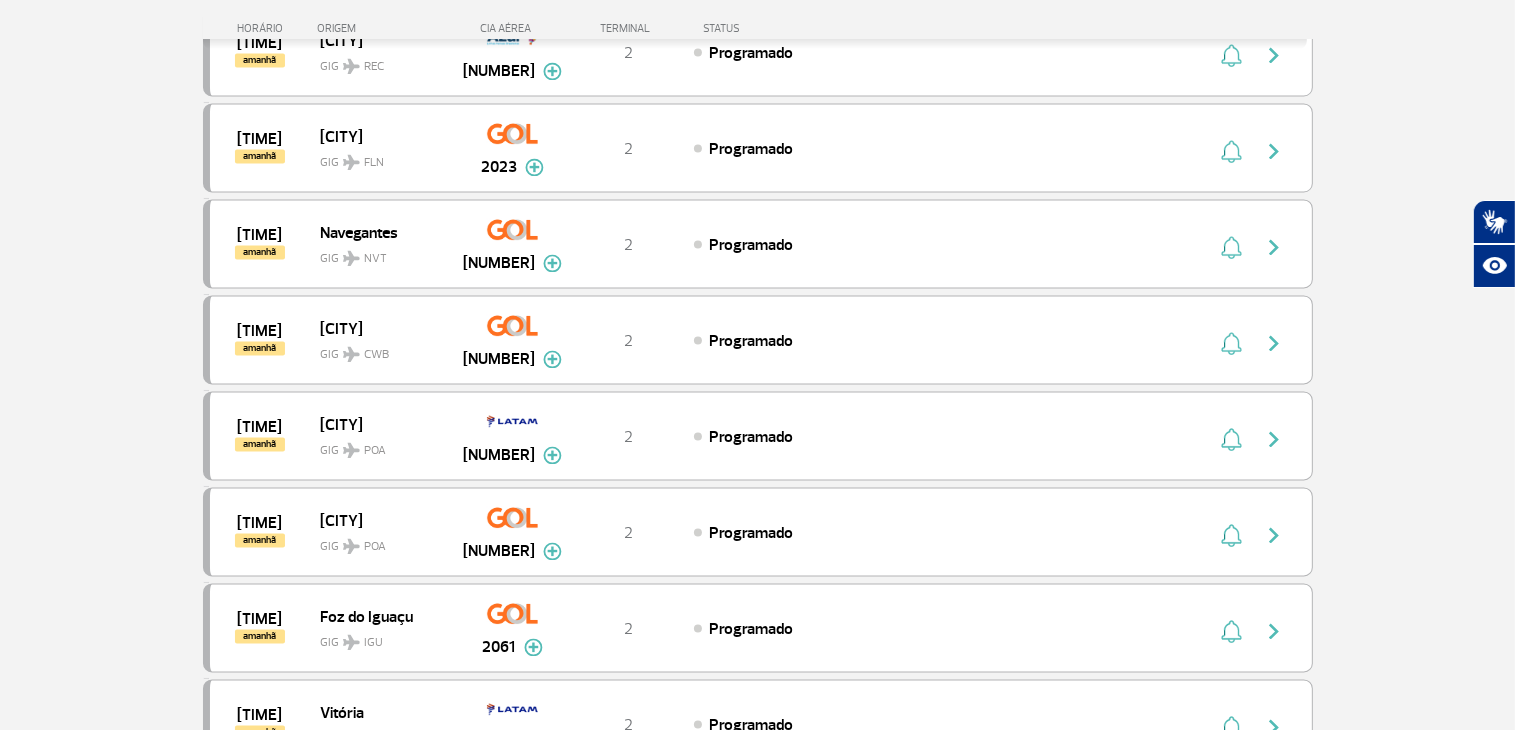 scroll, scrollTop: 11464, scrollLeft: 0, axis: vertical 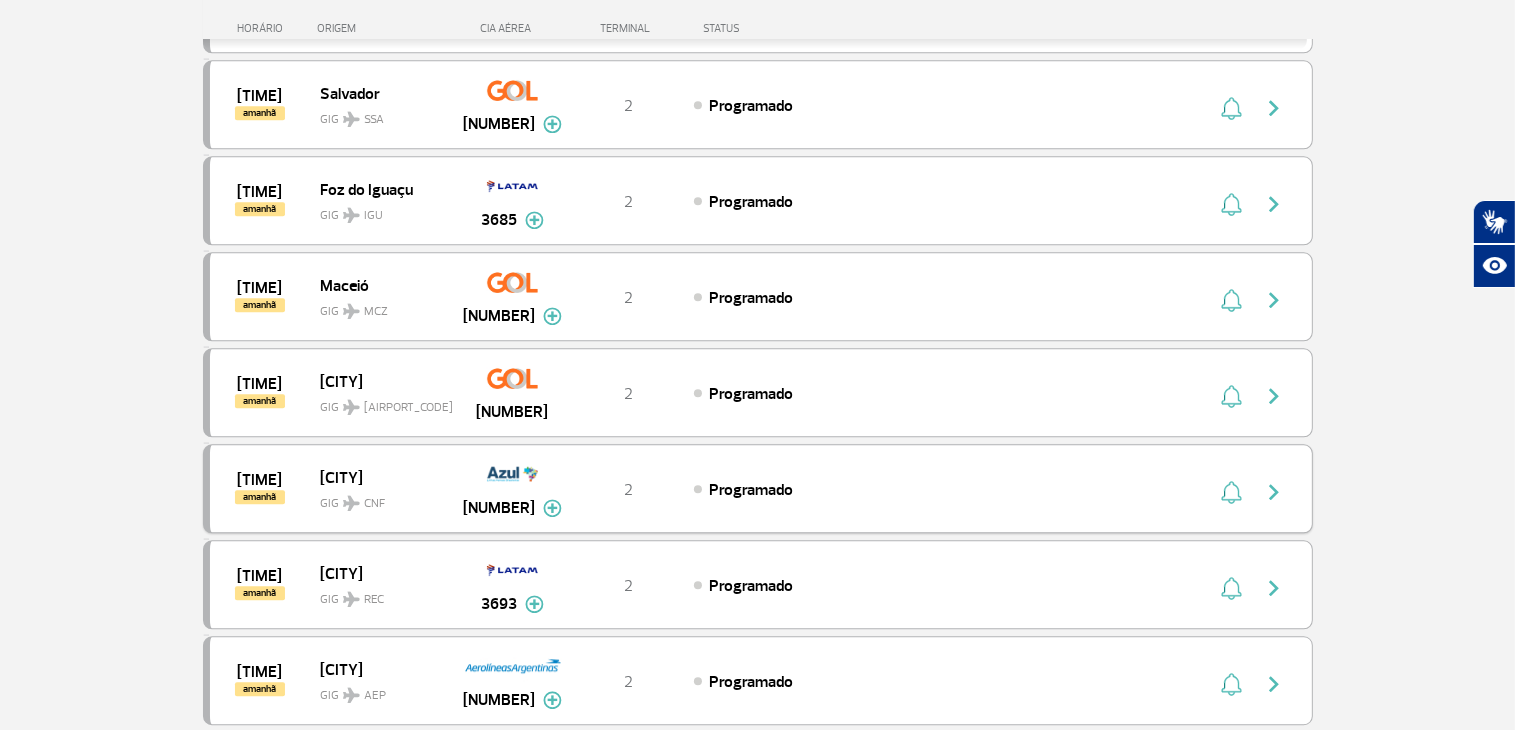 type 